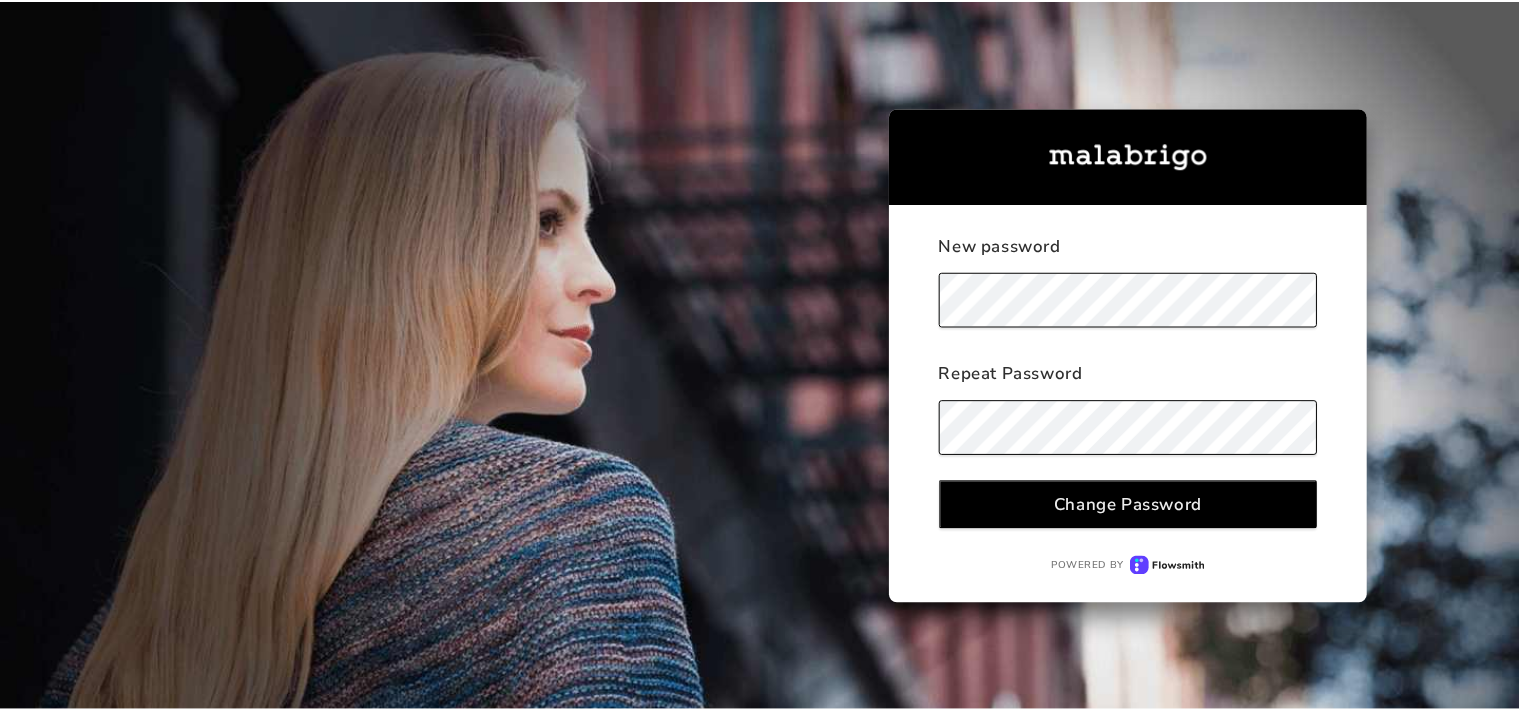 scroll, scrollTop: 0, scrollLeft: 0, axis: both 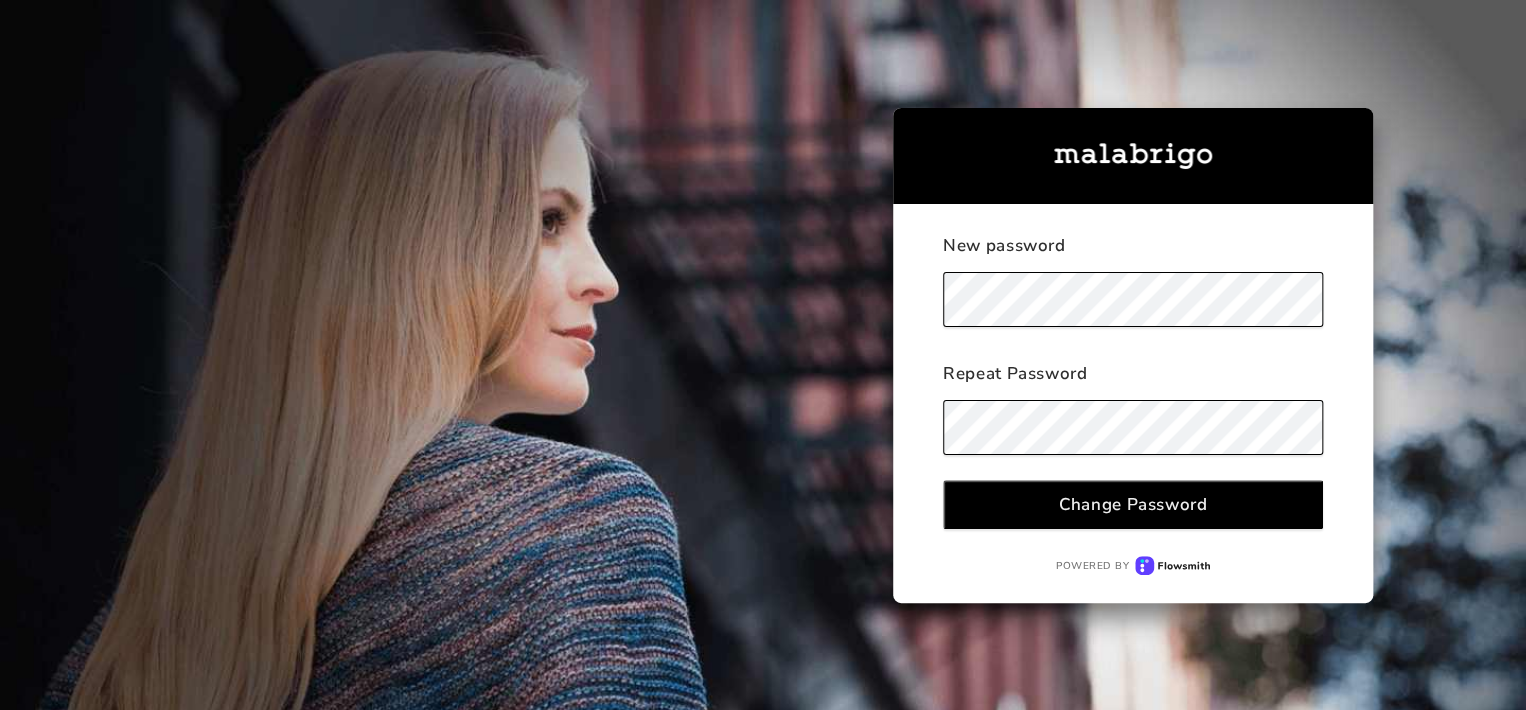 click on "Change Password" at bounding box center (1133, 504) 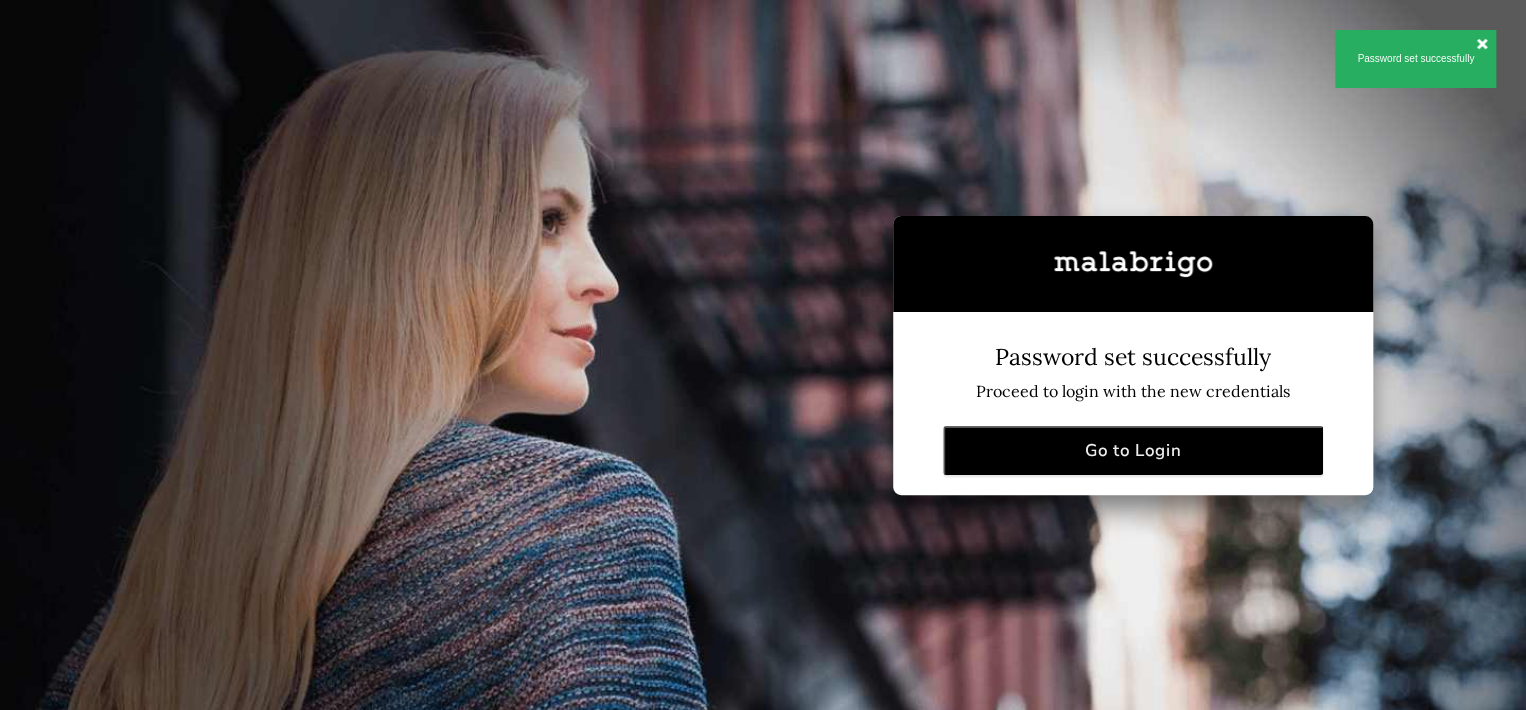 click on "Go to Login" at bounding box center [1133, 450] 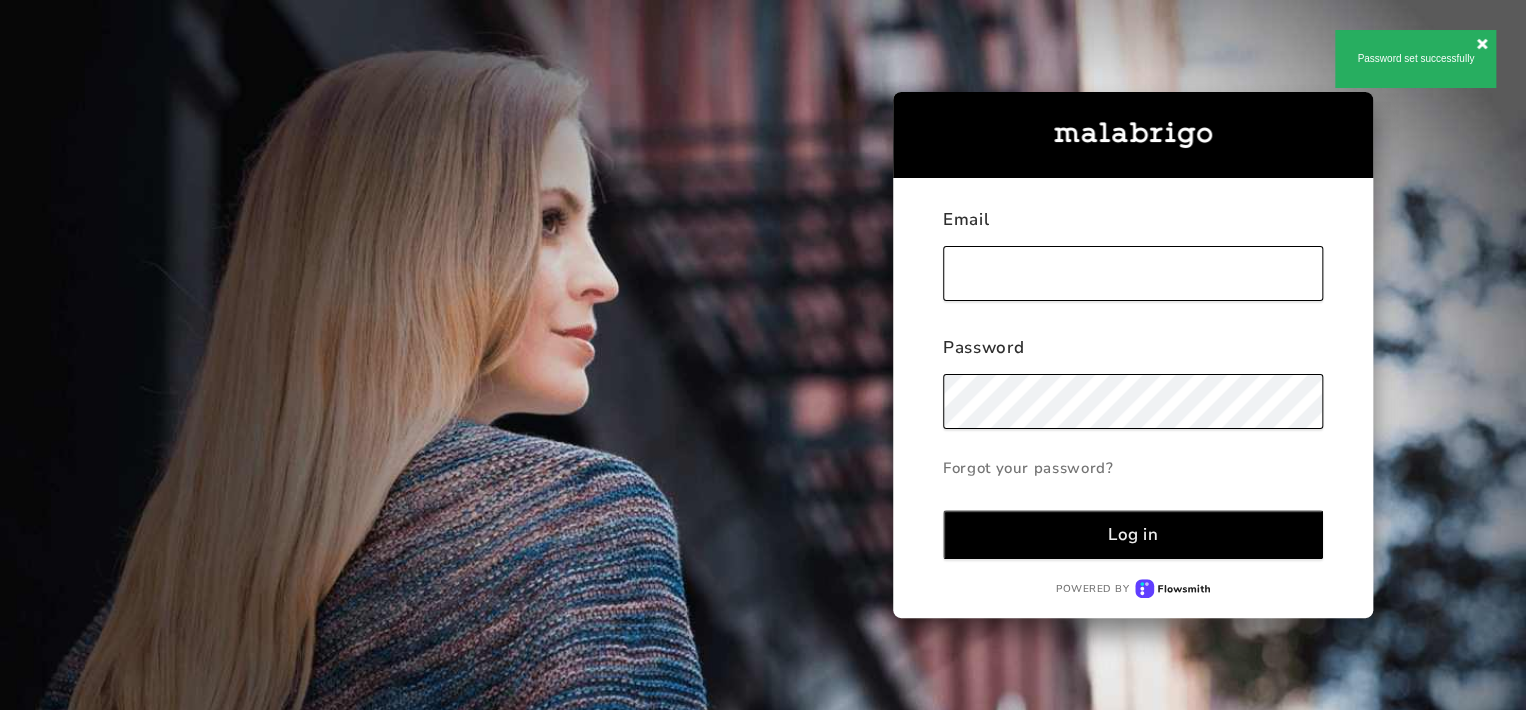 click at bounding box center [1133, 273] 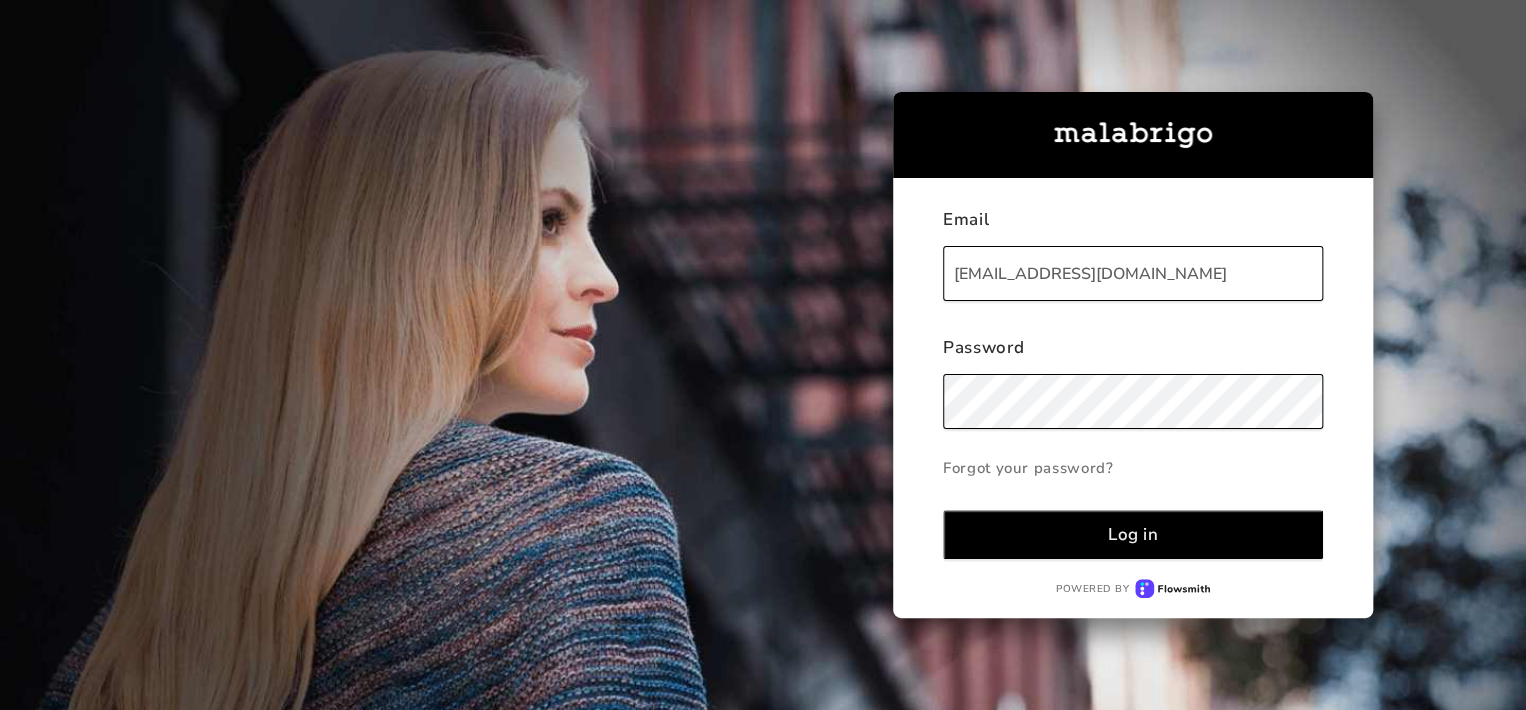 type on "[EMAIL_ADDRESS][DOMAIN_NAME]" 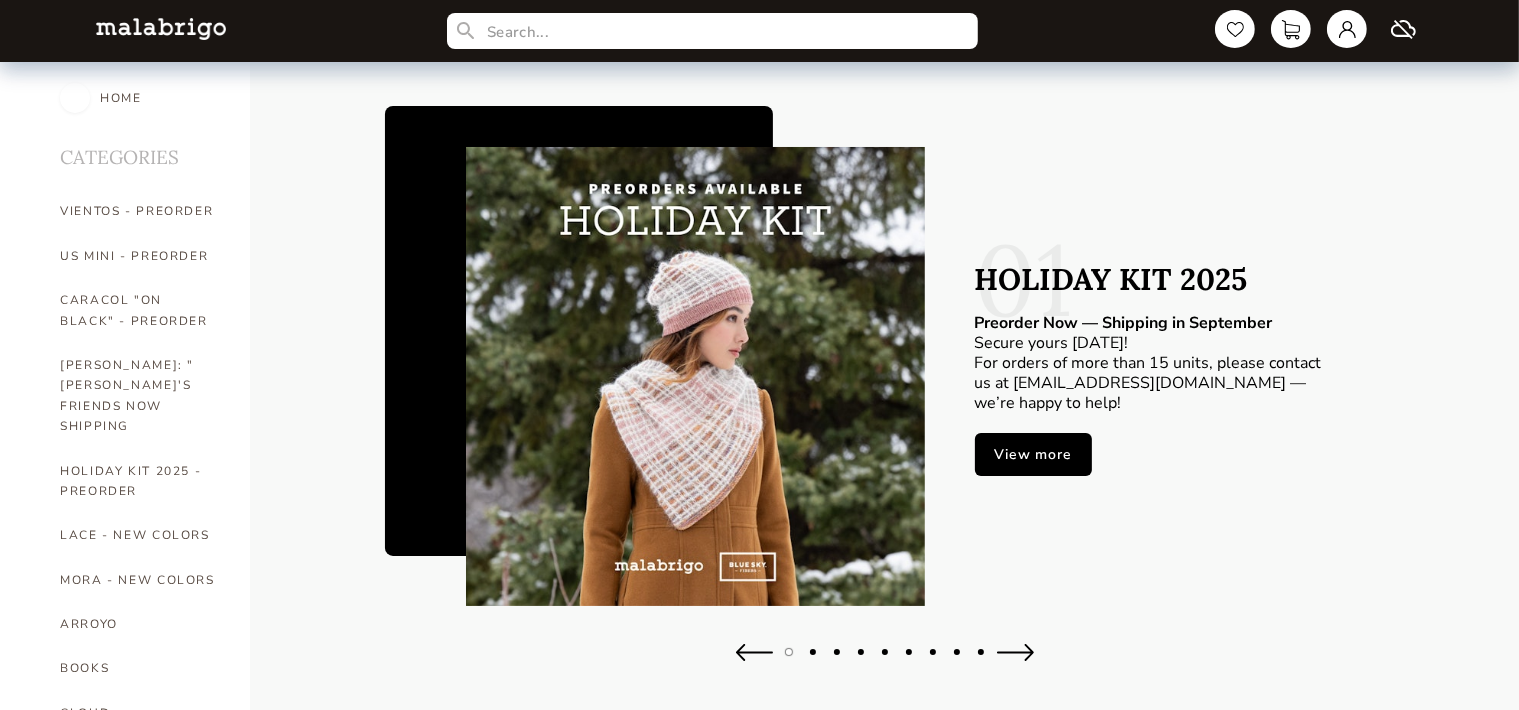 scroll, scrollTop: 100, scrollLeft: 0, axis: vertical 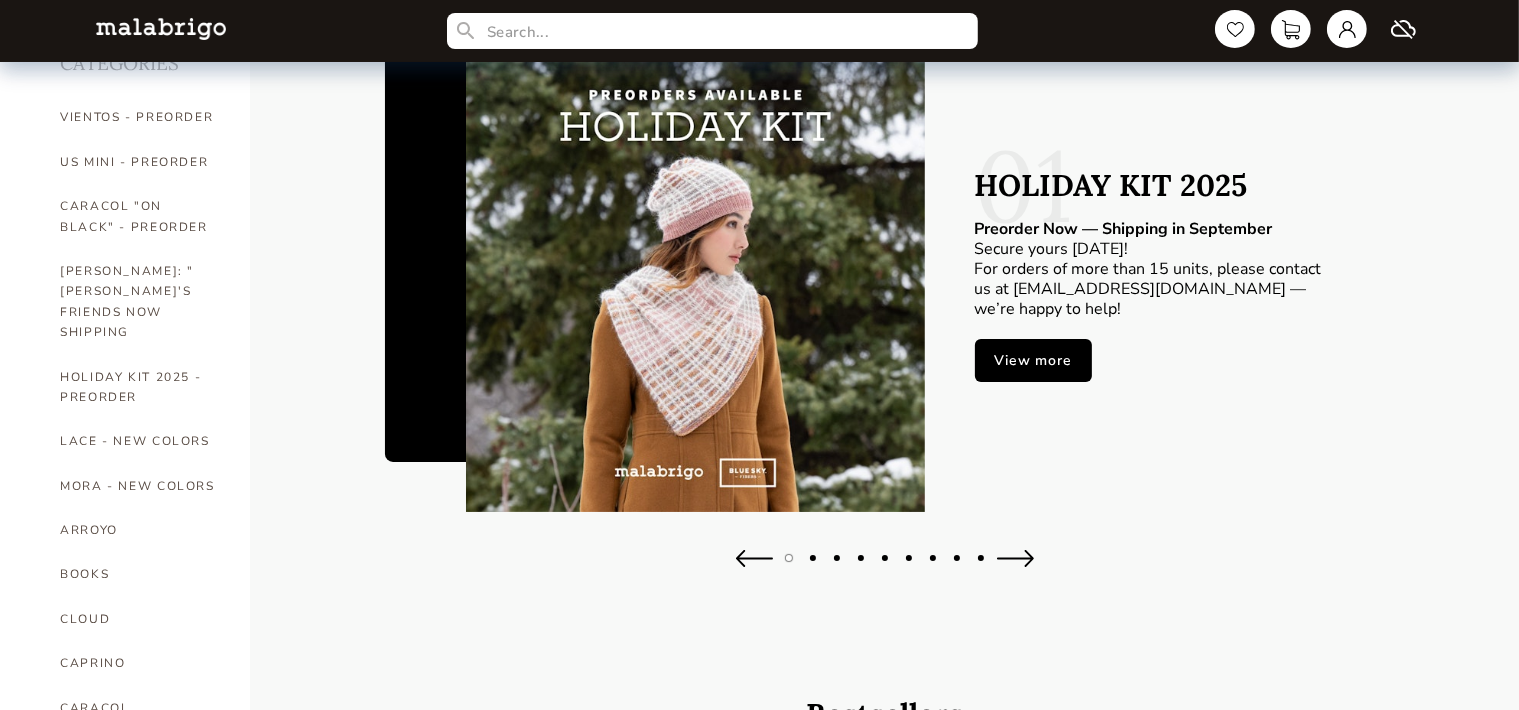 click on "View more" at bounding box center [1033, 360] 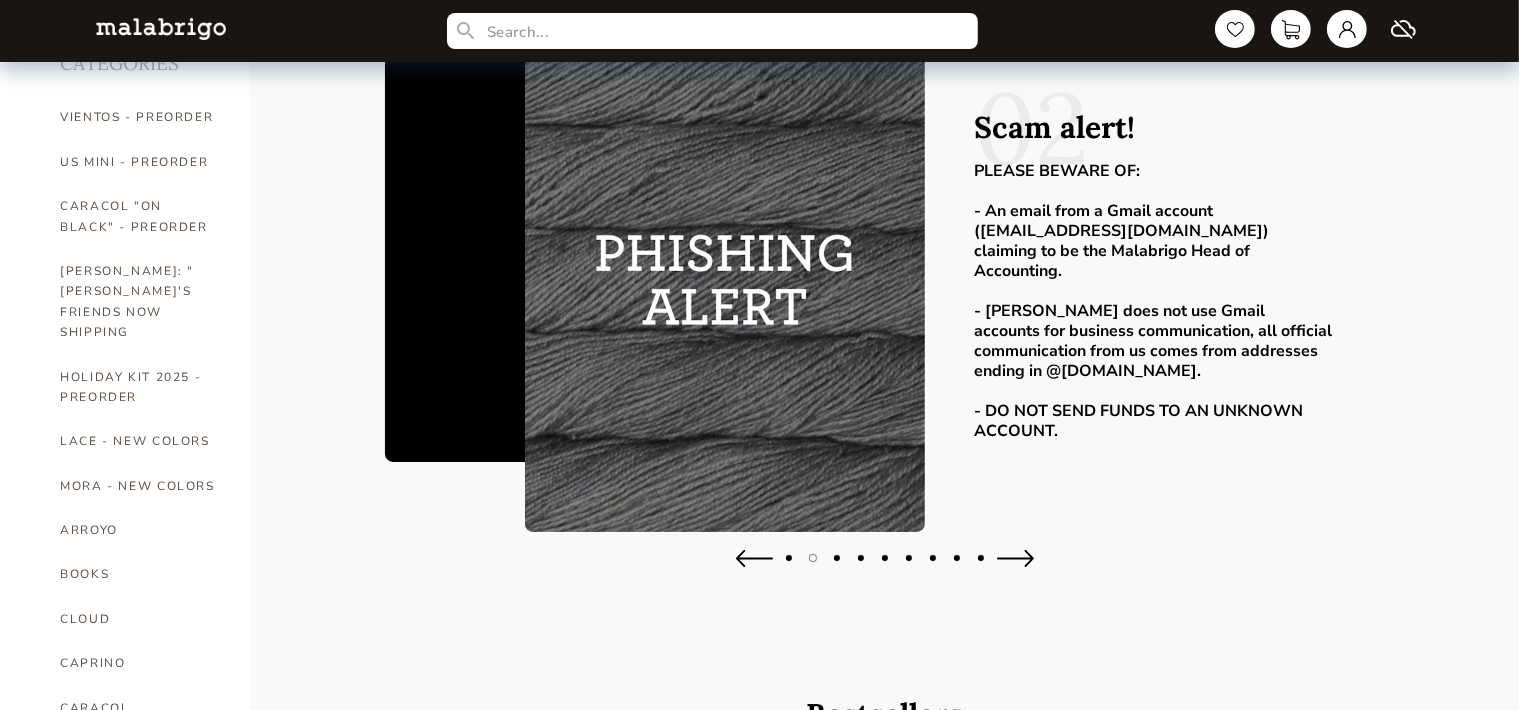 click at bounding box center [1015, 558] 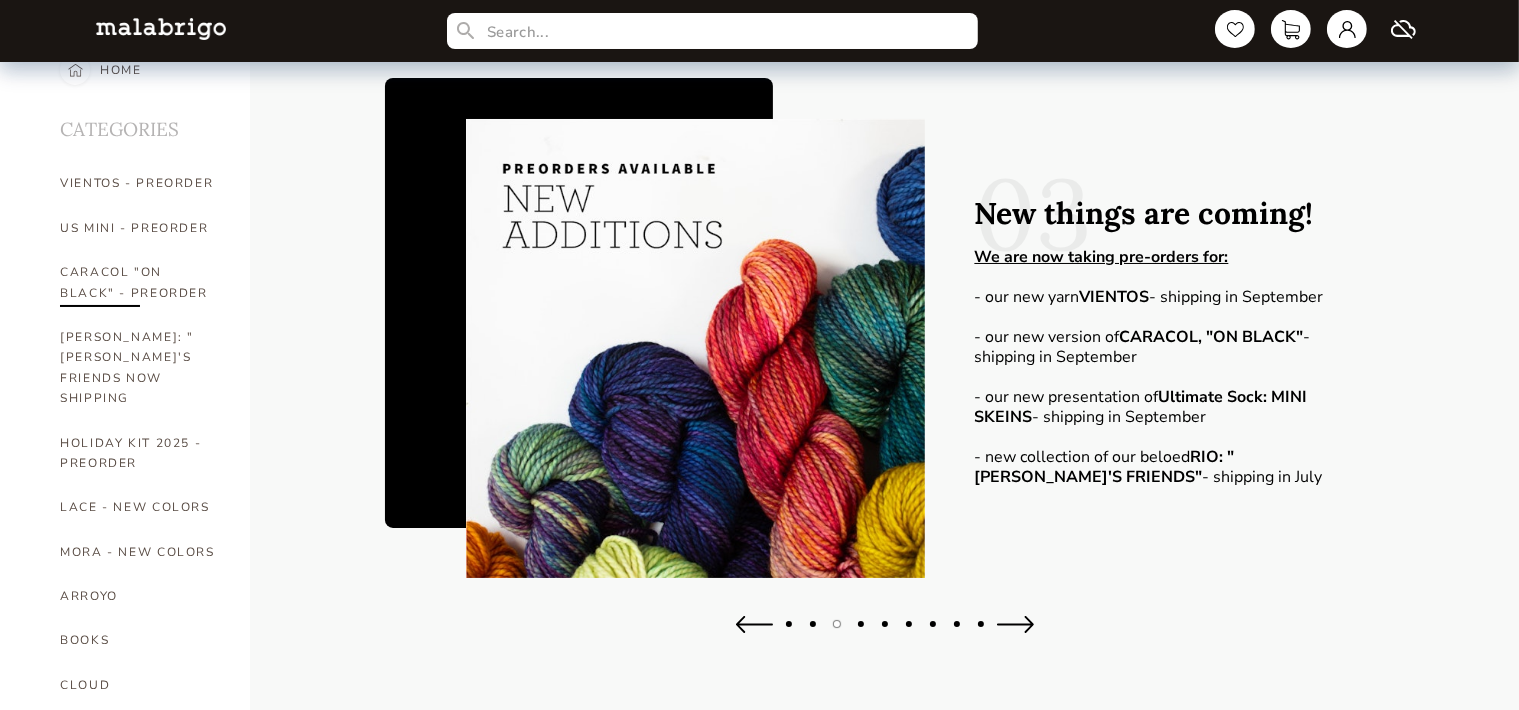 scroll, scrollTop: 0, scrollLeft: 0, axis: both 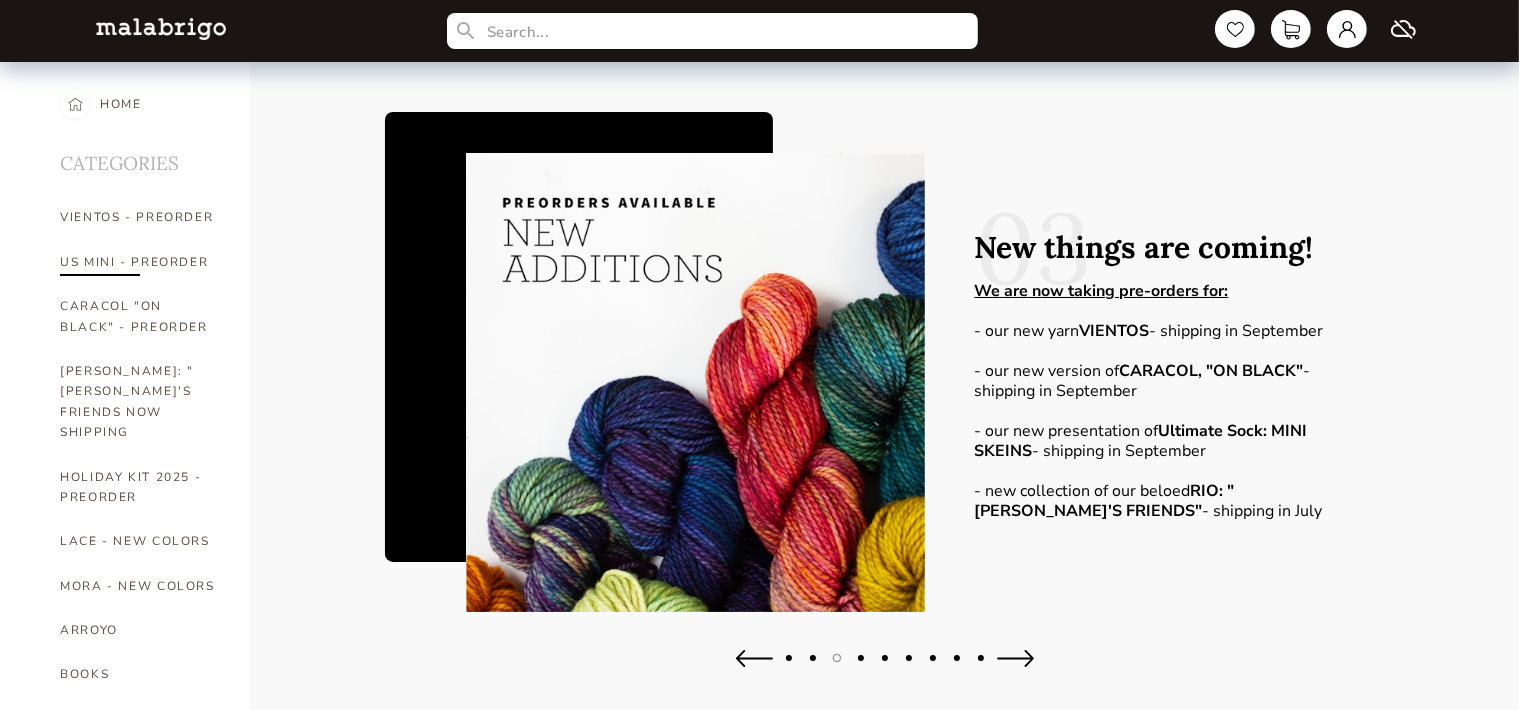 click on "US MINI - PREORDER" at bounding box center (140, 262) 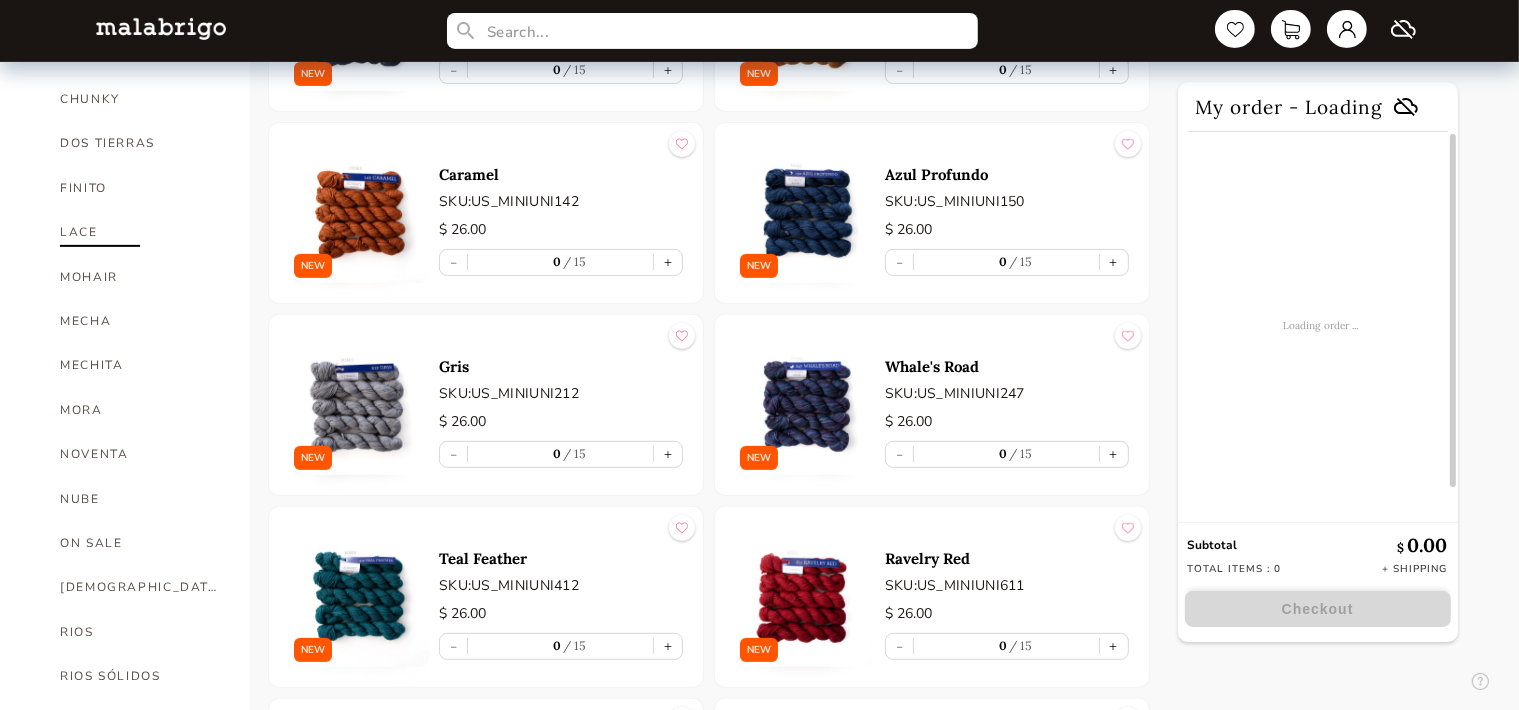 scroll, scrollTop: 800, scrollLeft: 0, axis: vertical 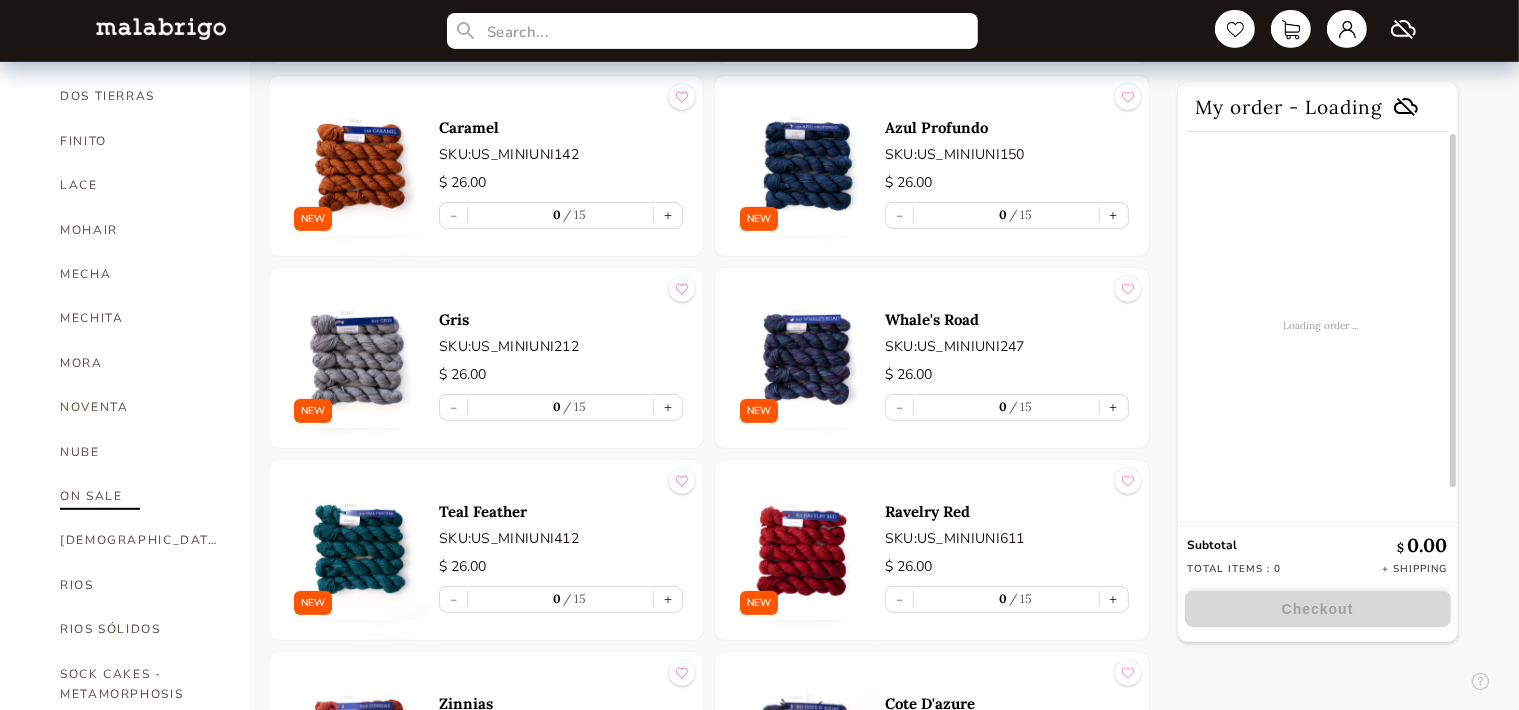 click on "ON SALE" at bounding box center (140, 496) 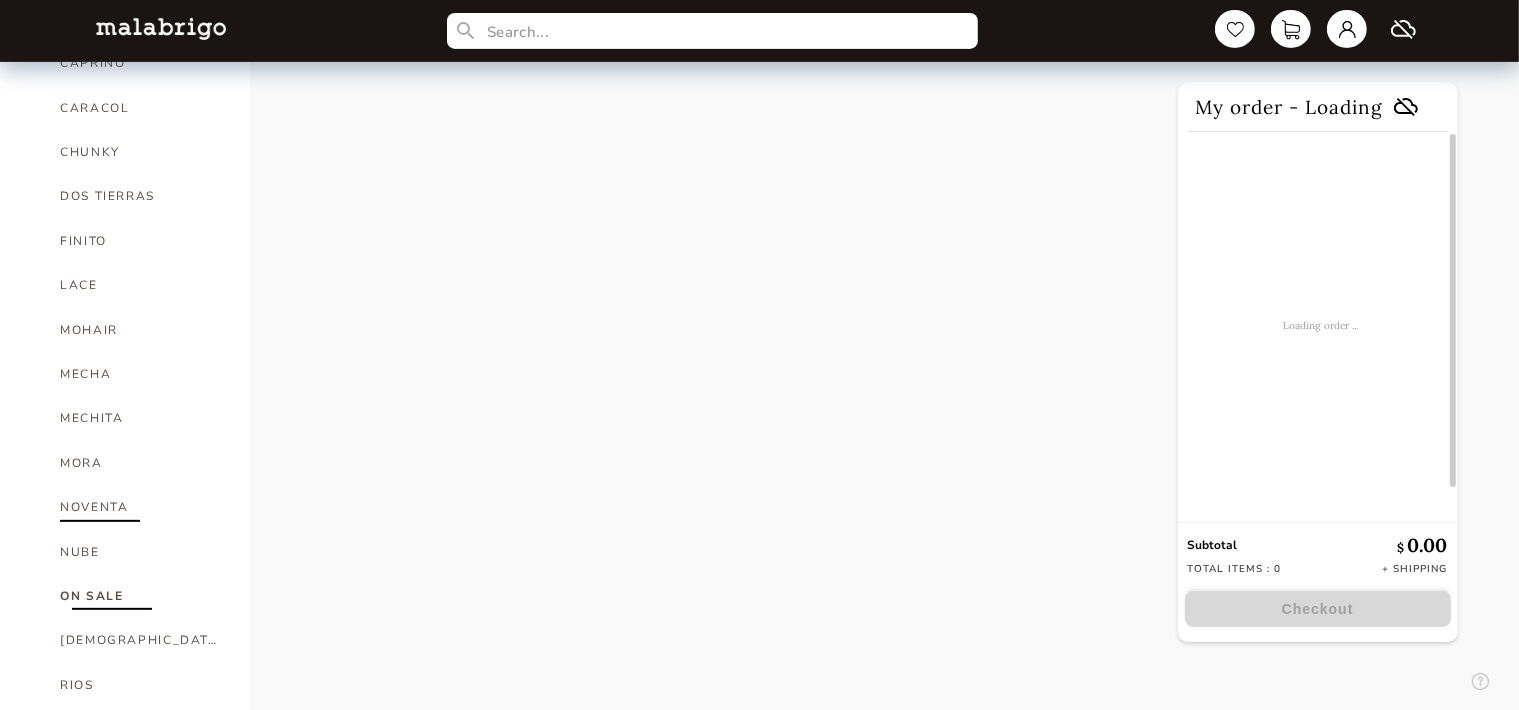 scroll, scrollTop: 900, scrollLeft: 0, axis: vertical 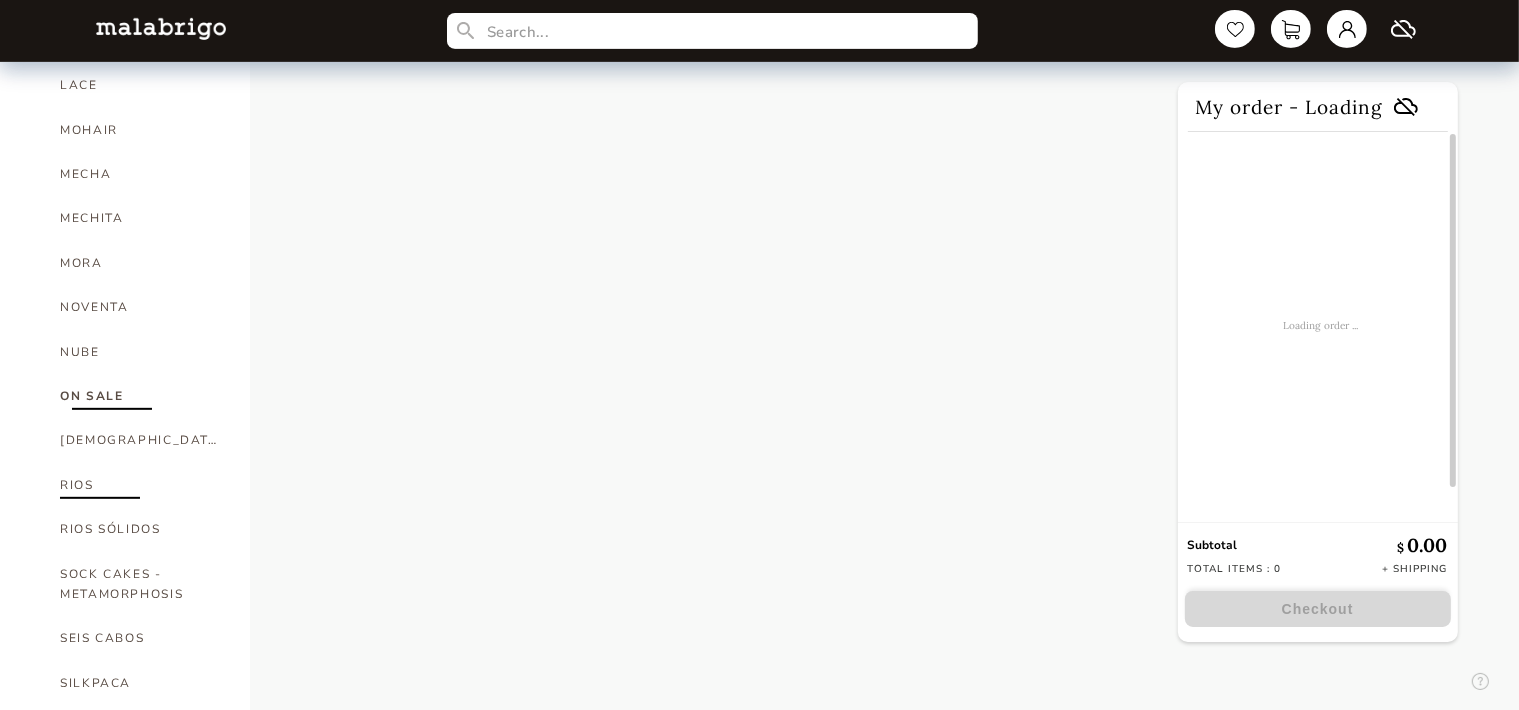 click on "RIOS" at bounding box center (140, 485) 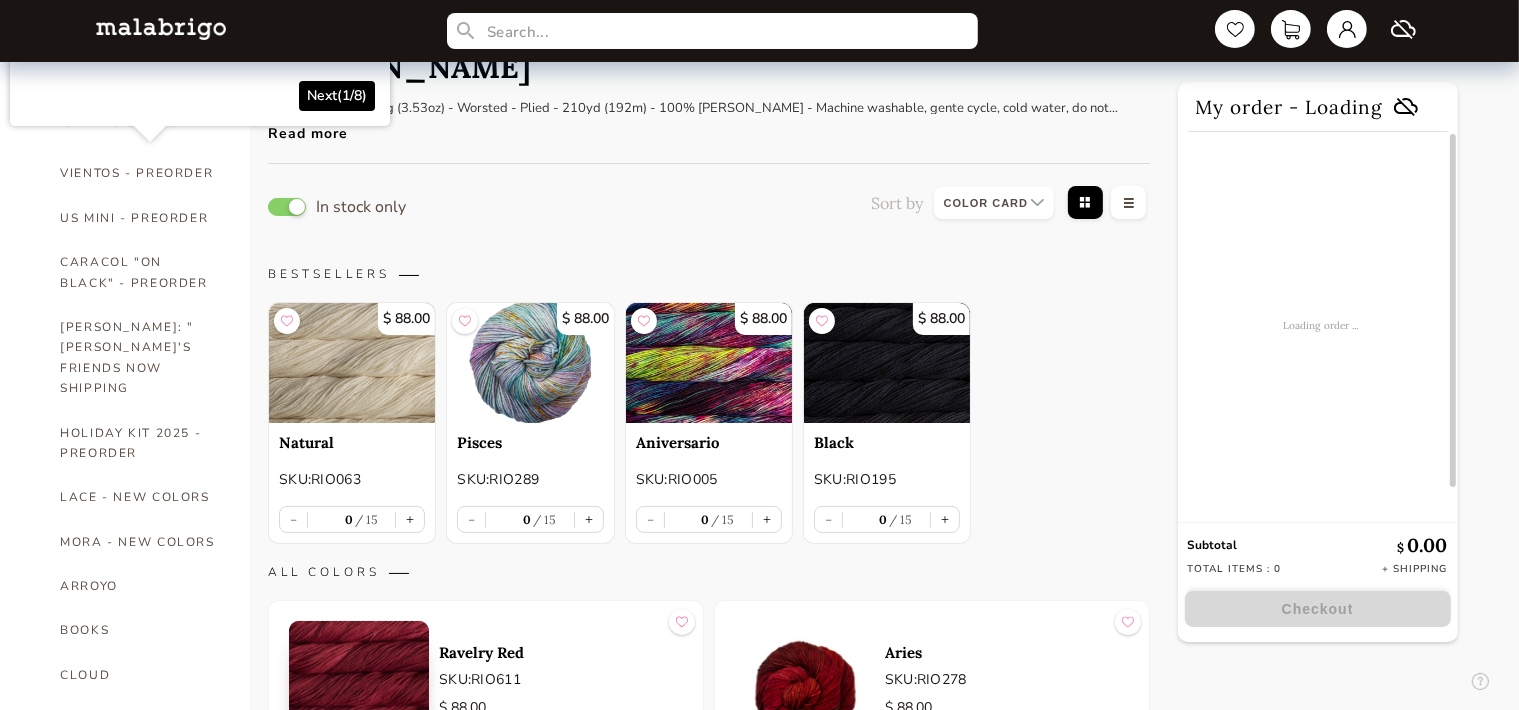 scroll, scrollTop: 0, scrollLeft: 0, axis: both 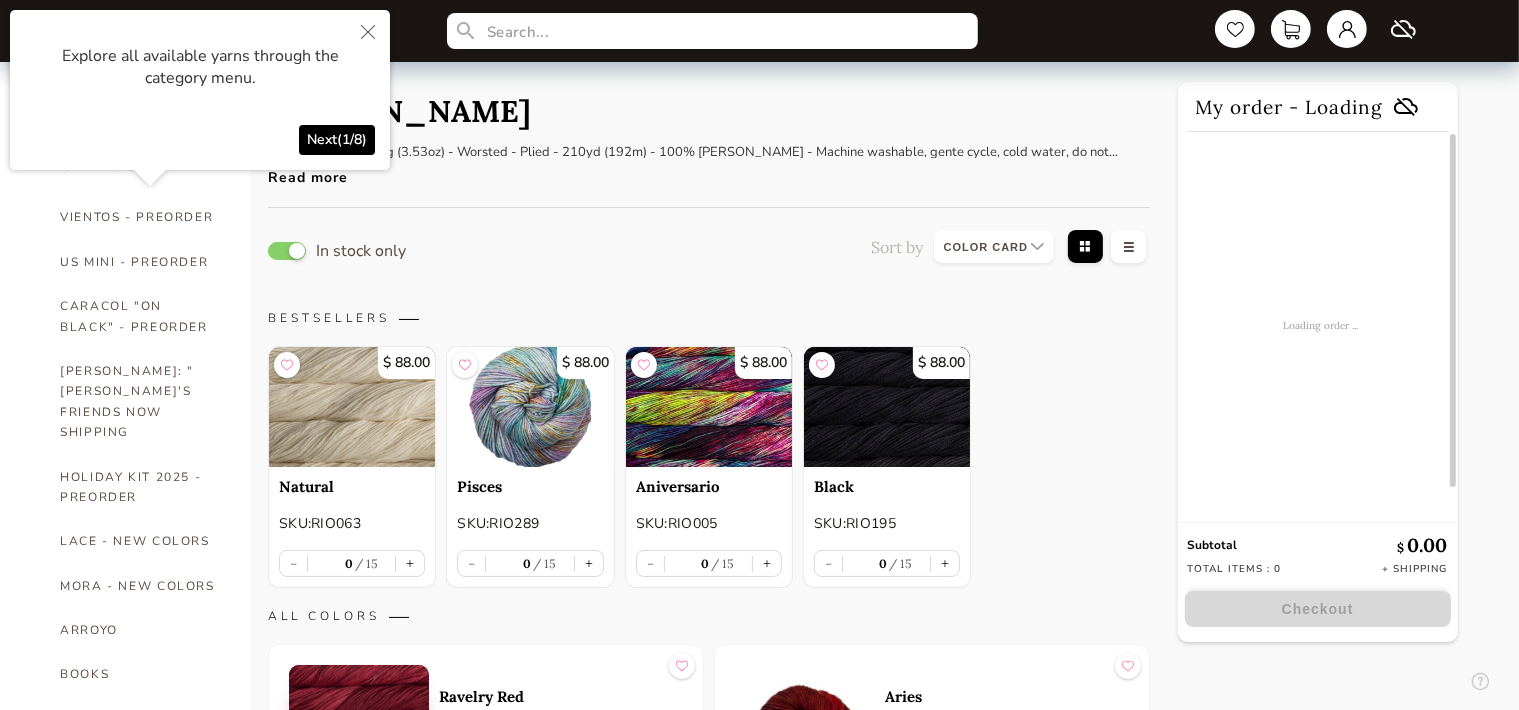 click on "In stock only Sort by Grid view Table view" at bounding box center [709, 250] 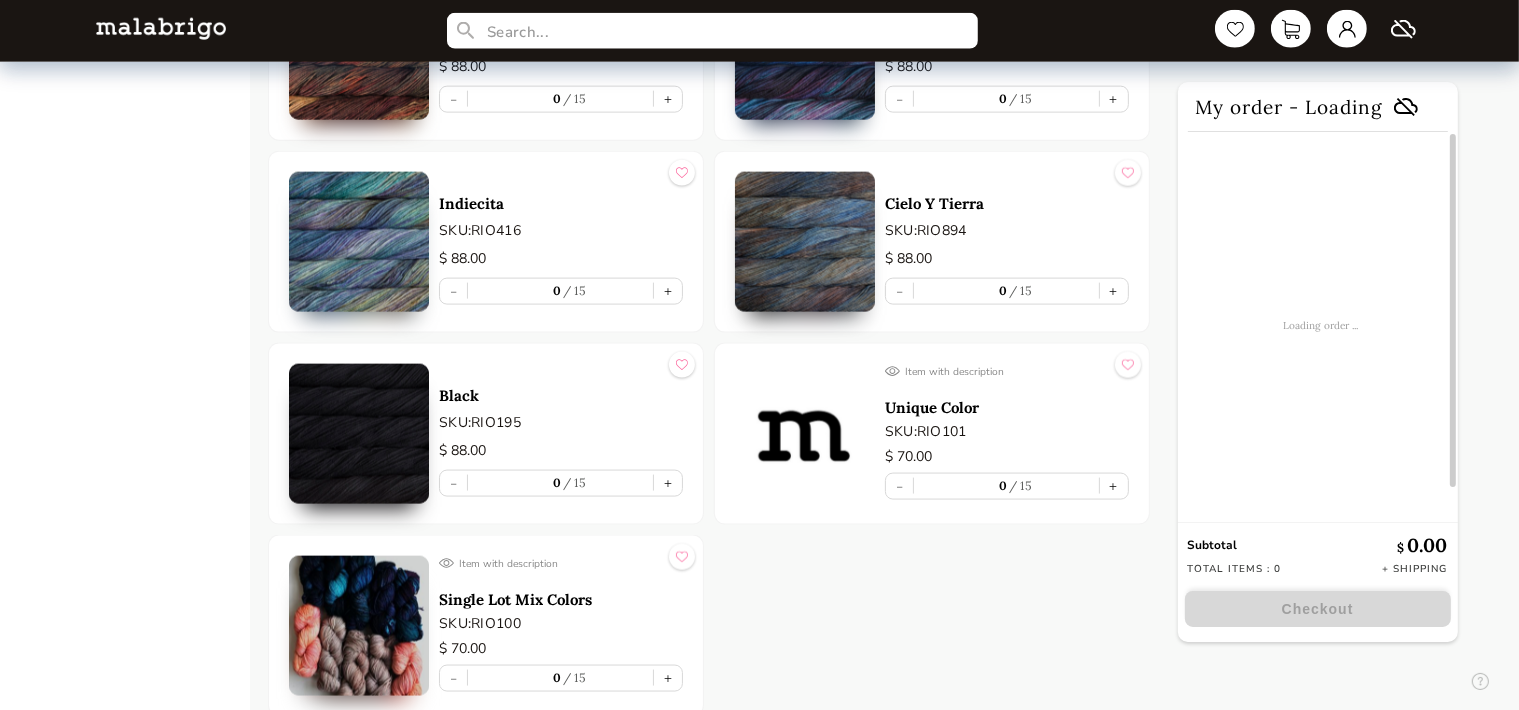 scroll, scrollTop: 10334, scrollLeft: 0, axis: vertical 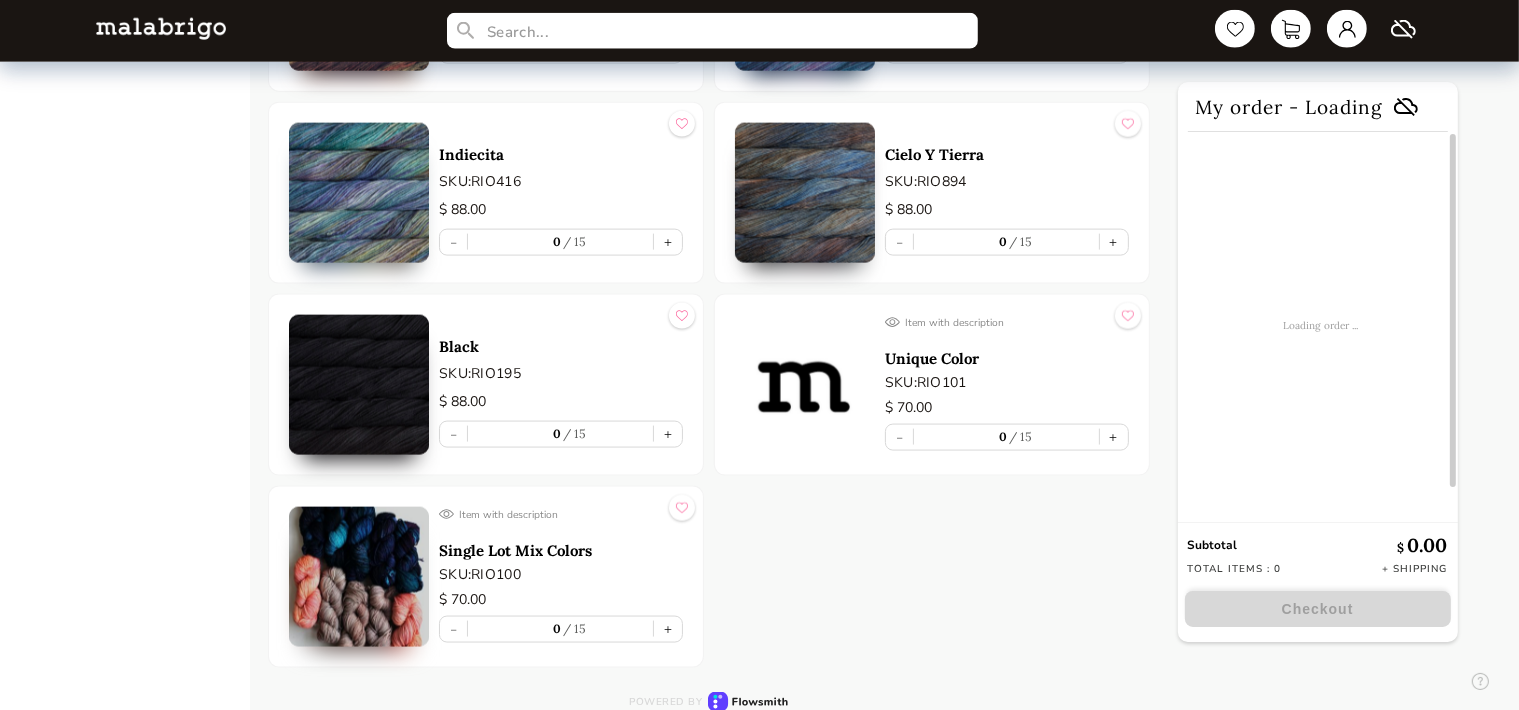 click on "Single Lot Mix Colors" at bounding box center [561, 550] 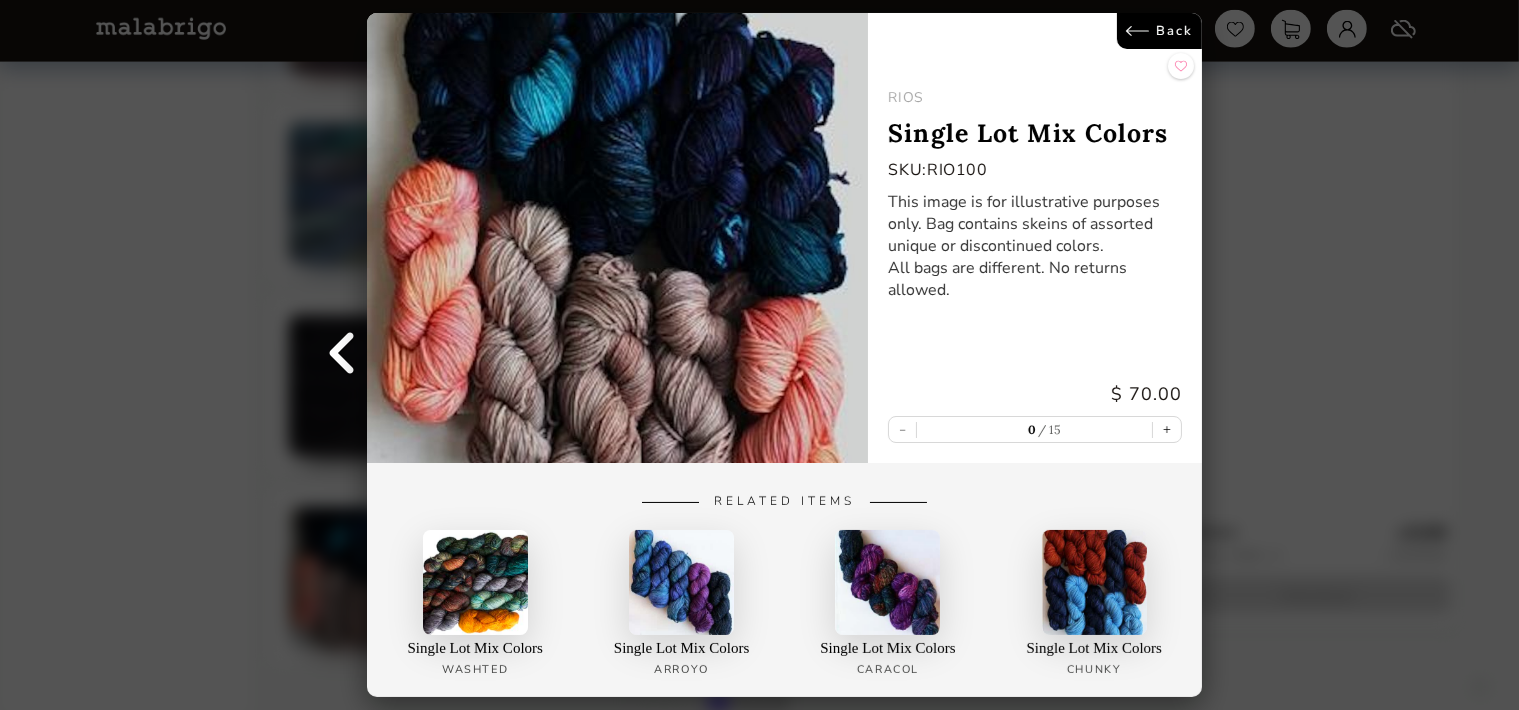 click on "Back" at bounding box center (1159, 31) 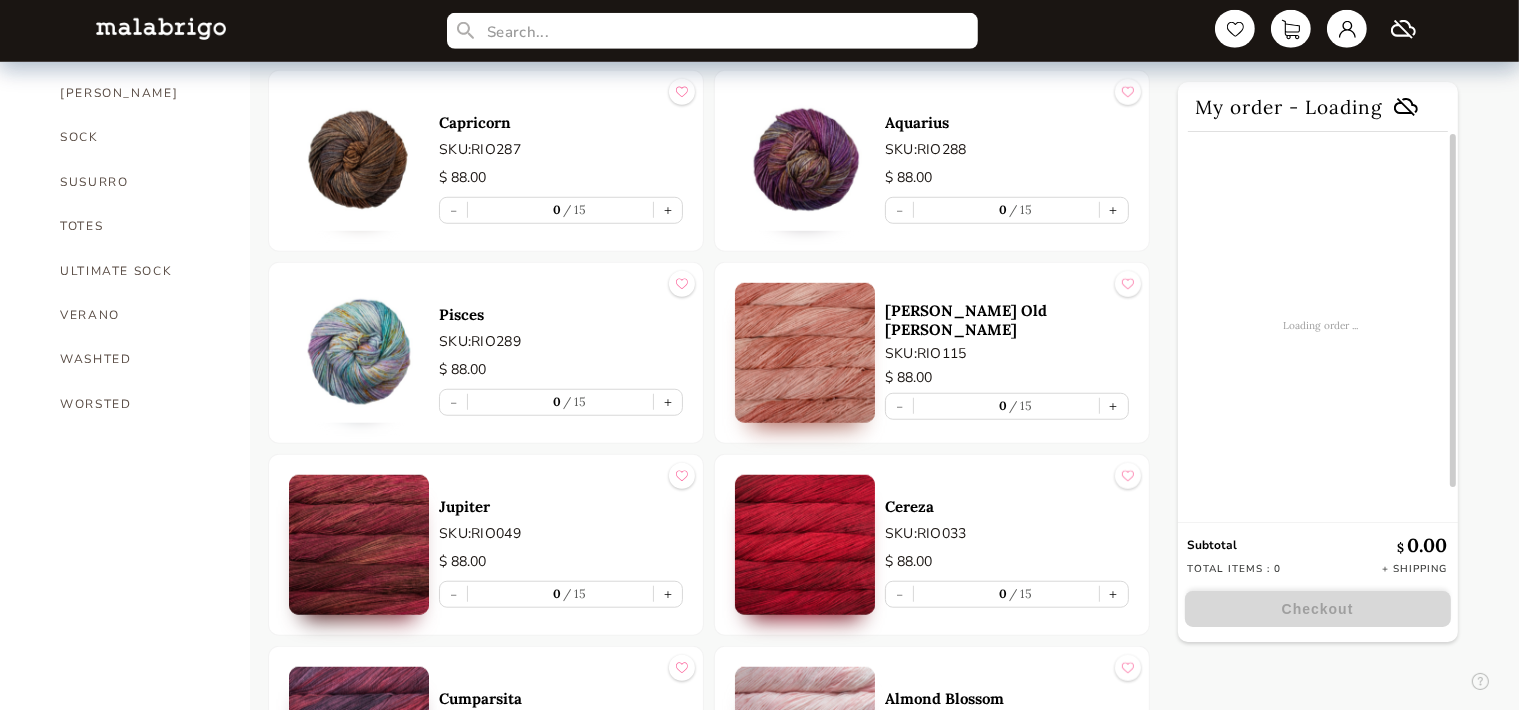 scroll, scrollTop: 1434, scrollLeft: 0, axis: vertical 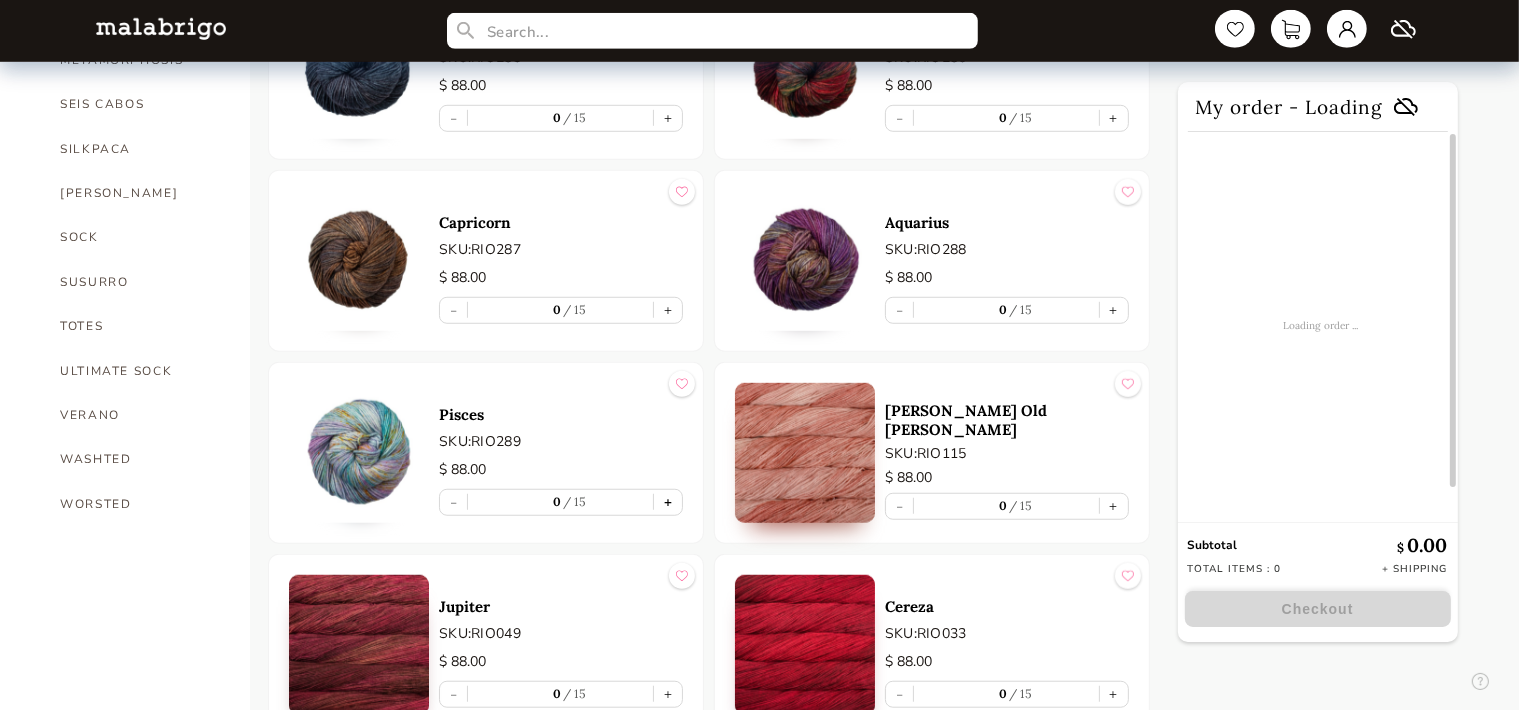 click on "+" at bounding box center [668, 502] 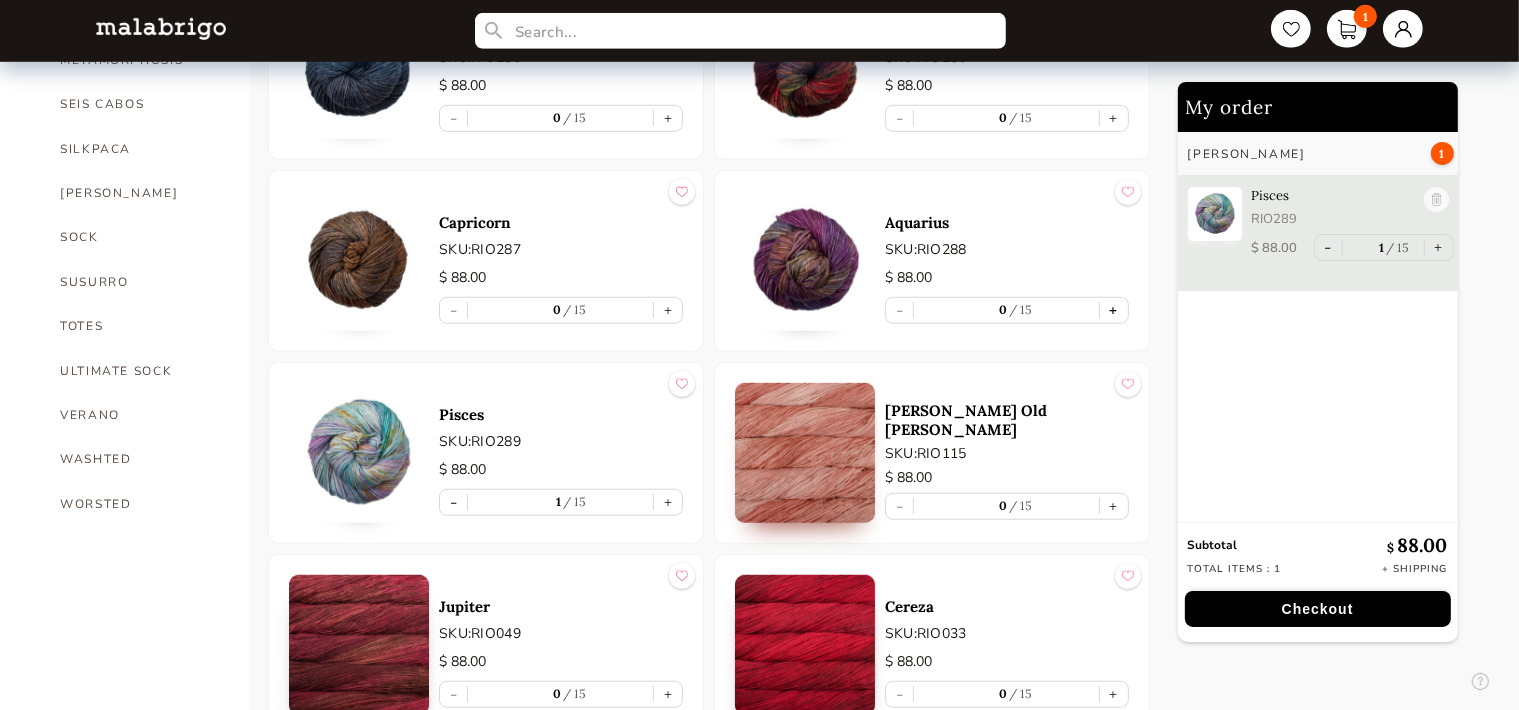 click on "+" at bounding box center (1114, 310) 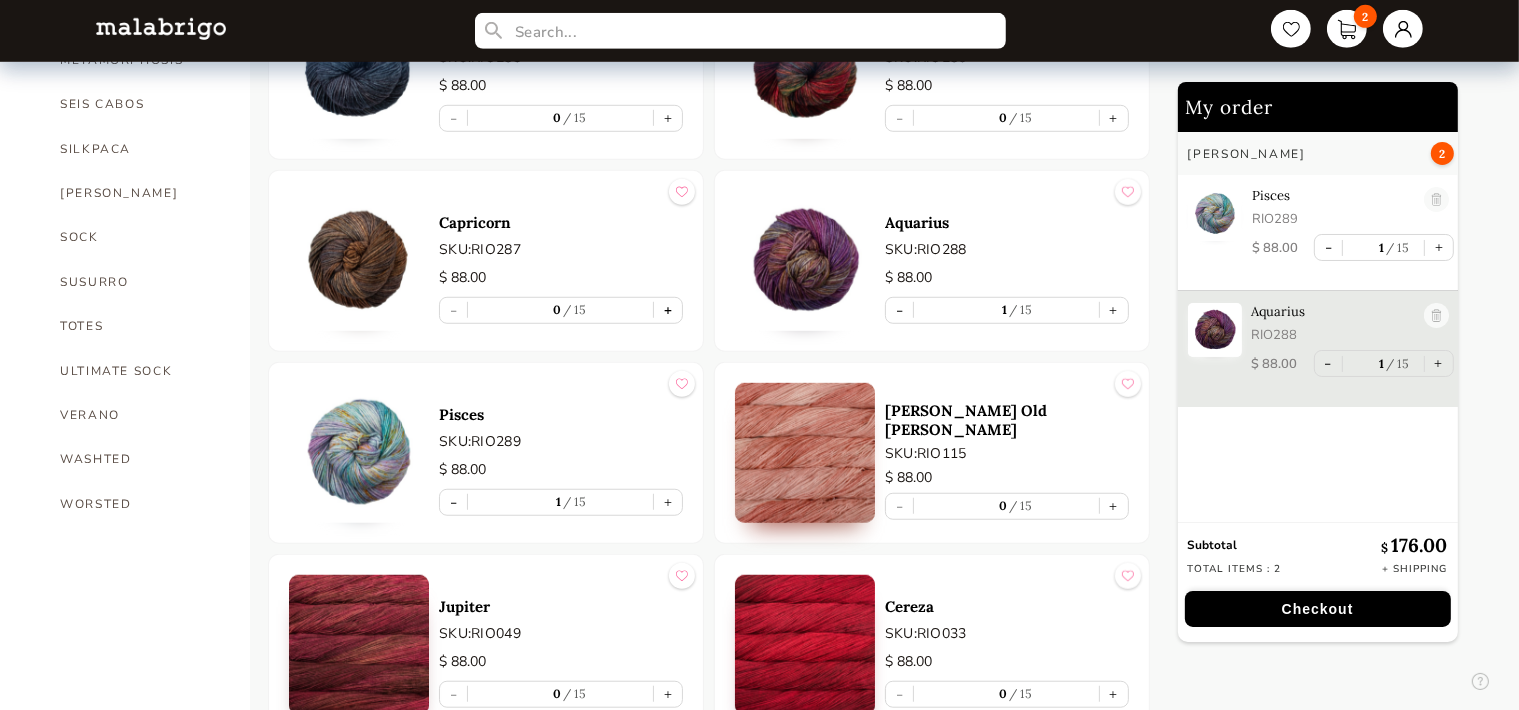 click on "+" at bounding box center (668, 310) 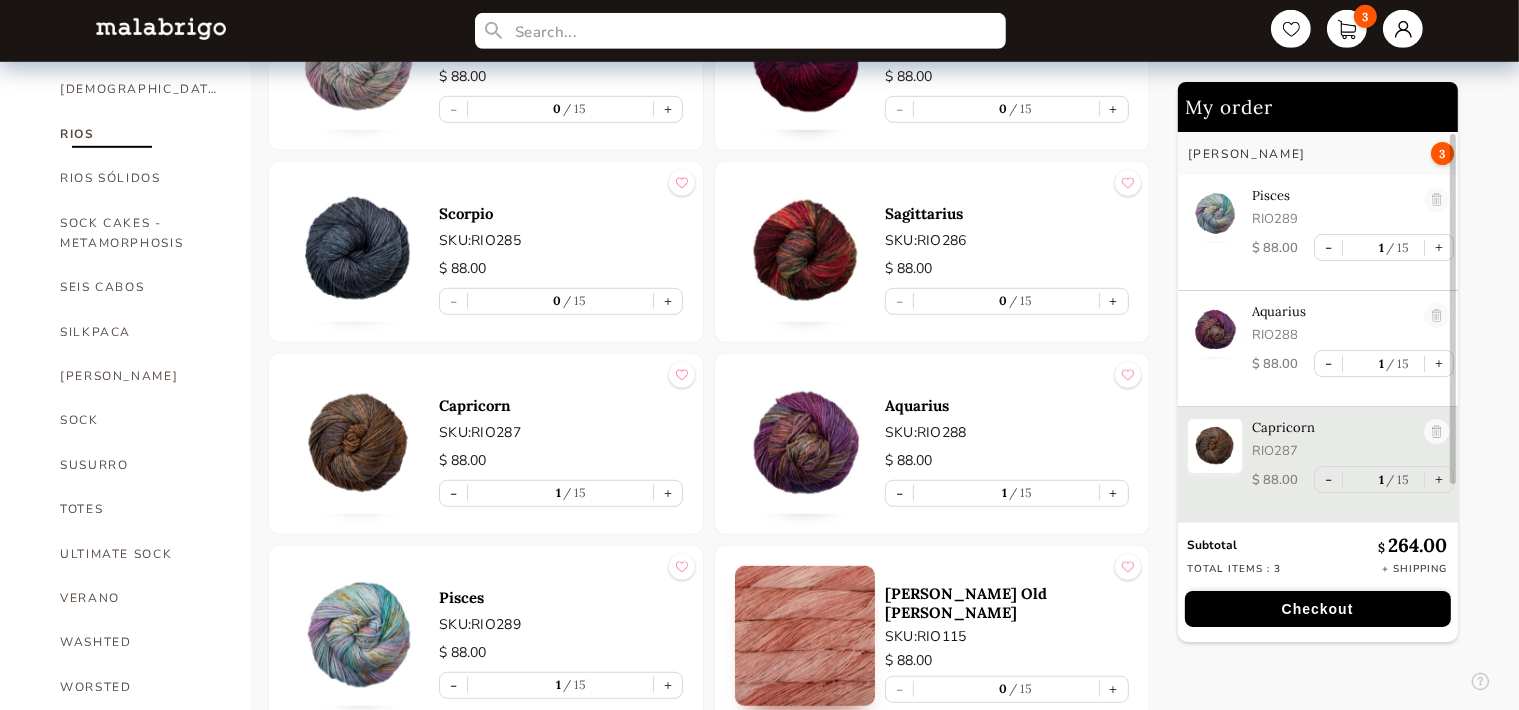 scroll, scrollTop: 1234, scrollLeft: 0, axis: vertical 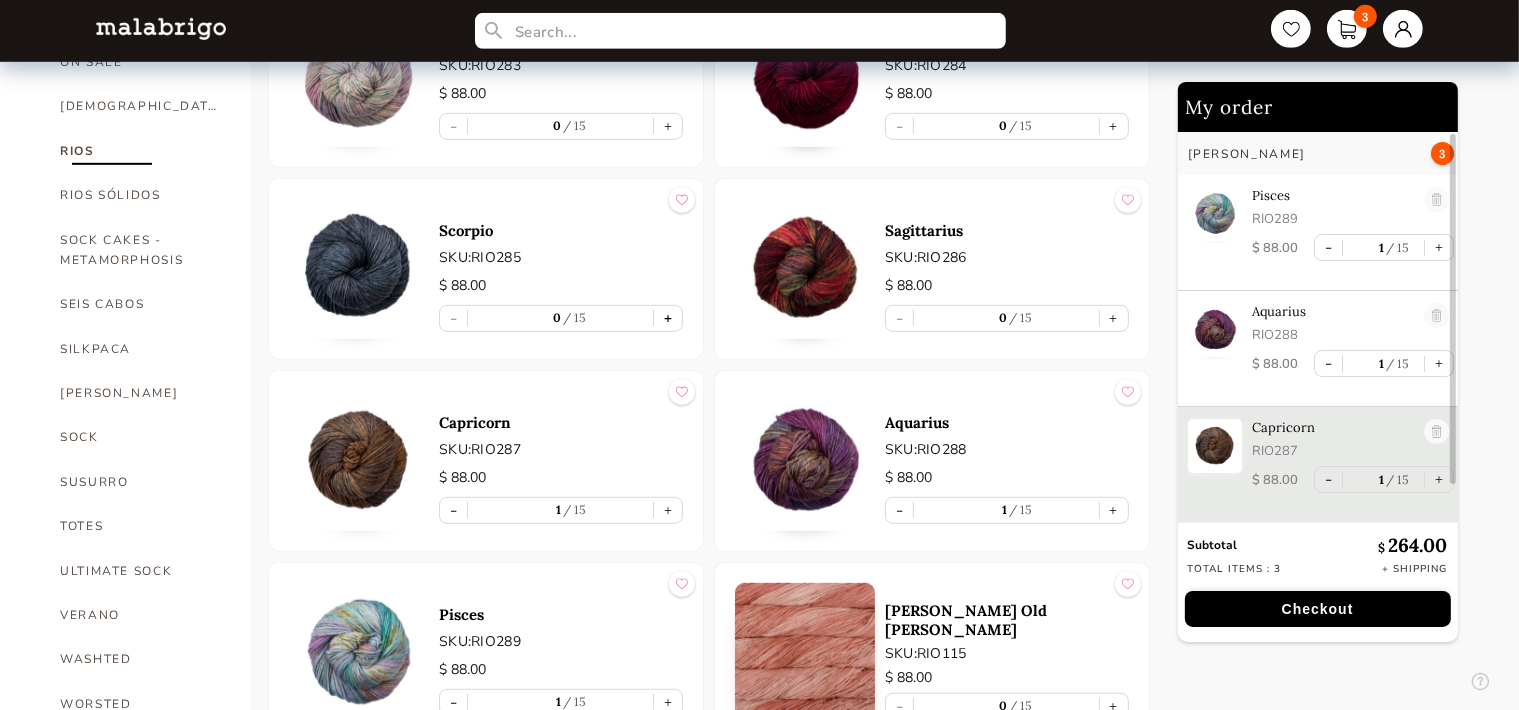 click on "+" at bounding box center (668, 318) 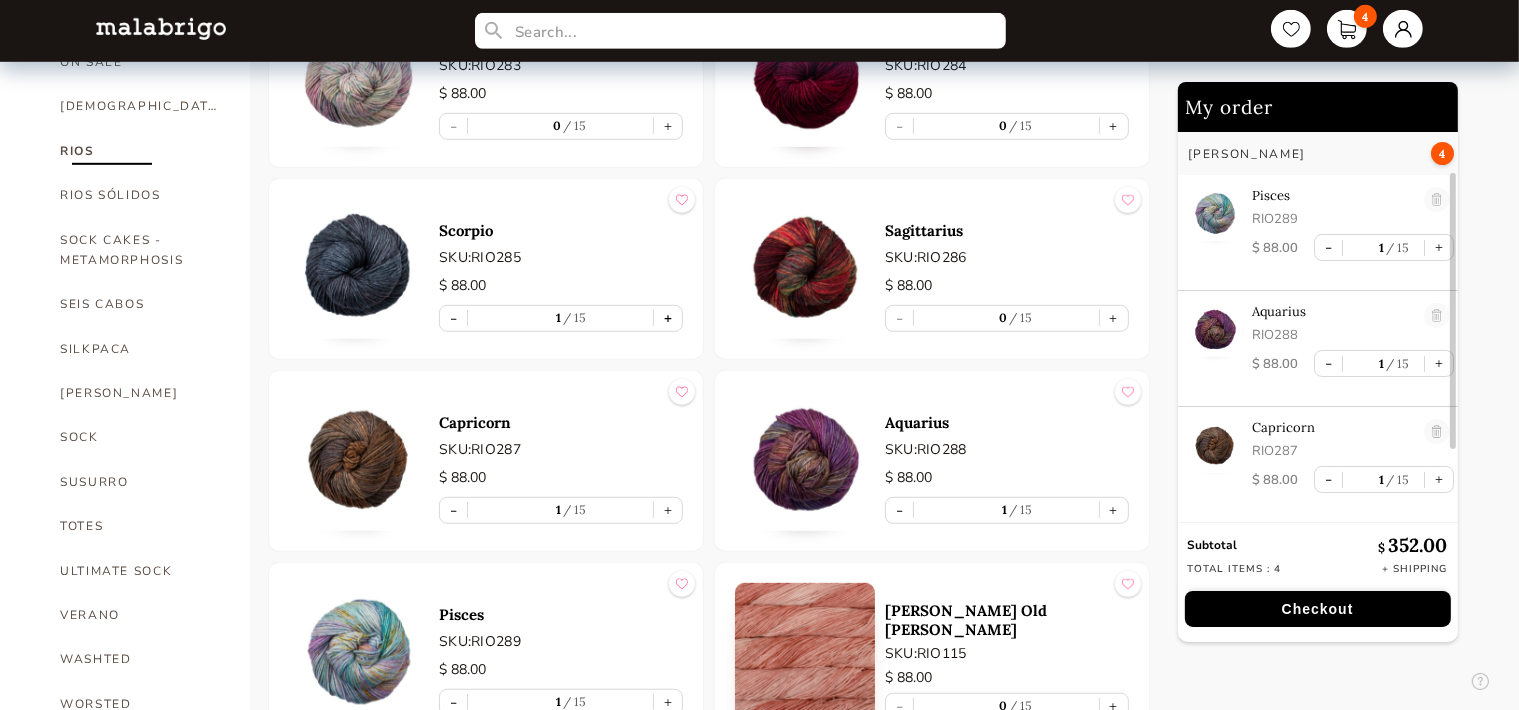 scroll, scrollTop: 5, scrollLeft: 0, axis: vertical 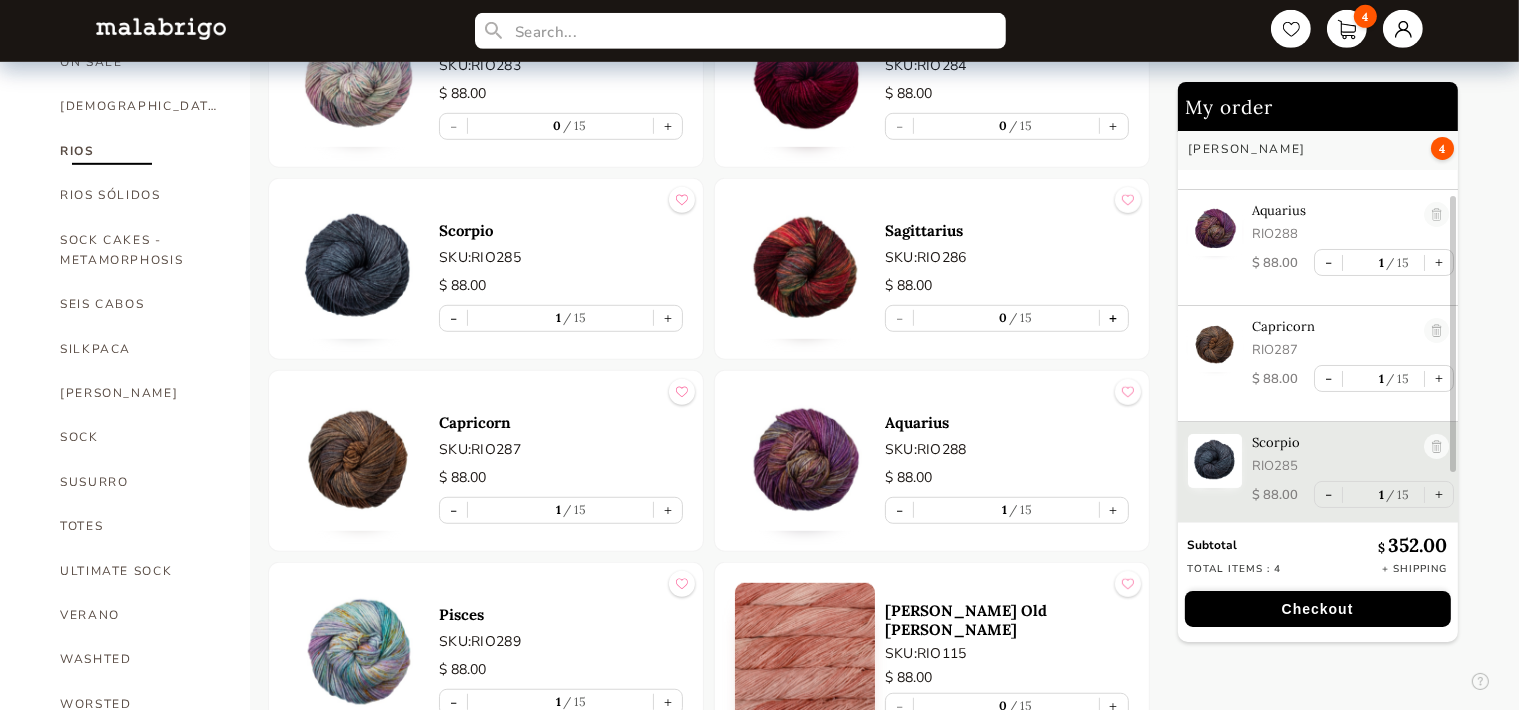 click on "+" at bounding box center (1114, 318) 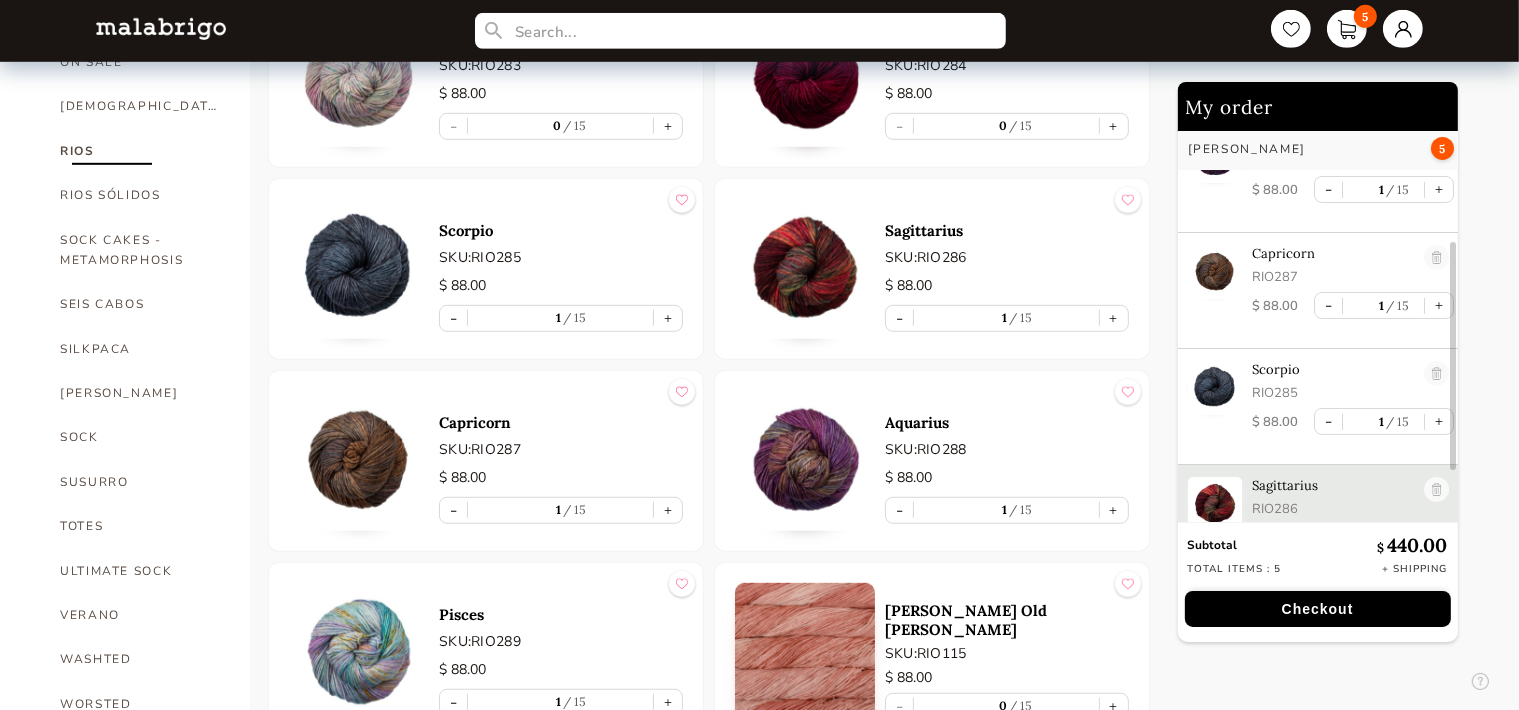 scroll, scrollTop: 210, scrollLeft: 0, axis: vertical 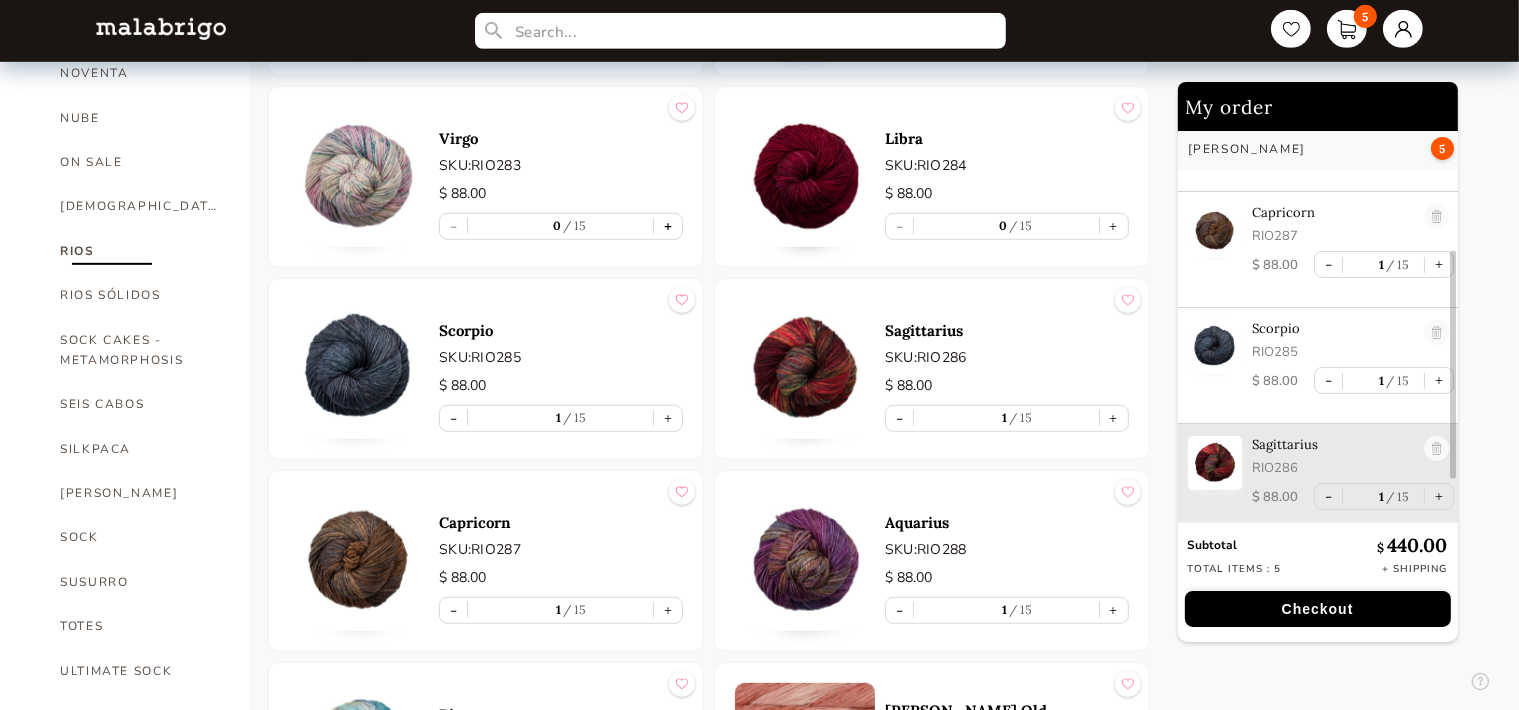 click on "+" at bounding box center [668, 226] 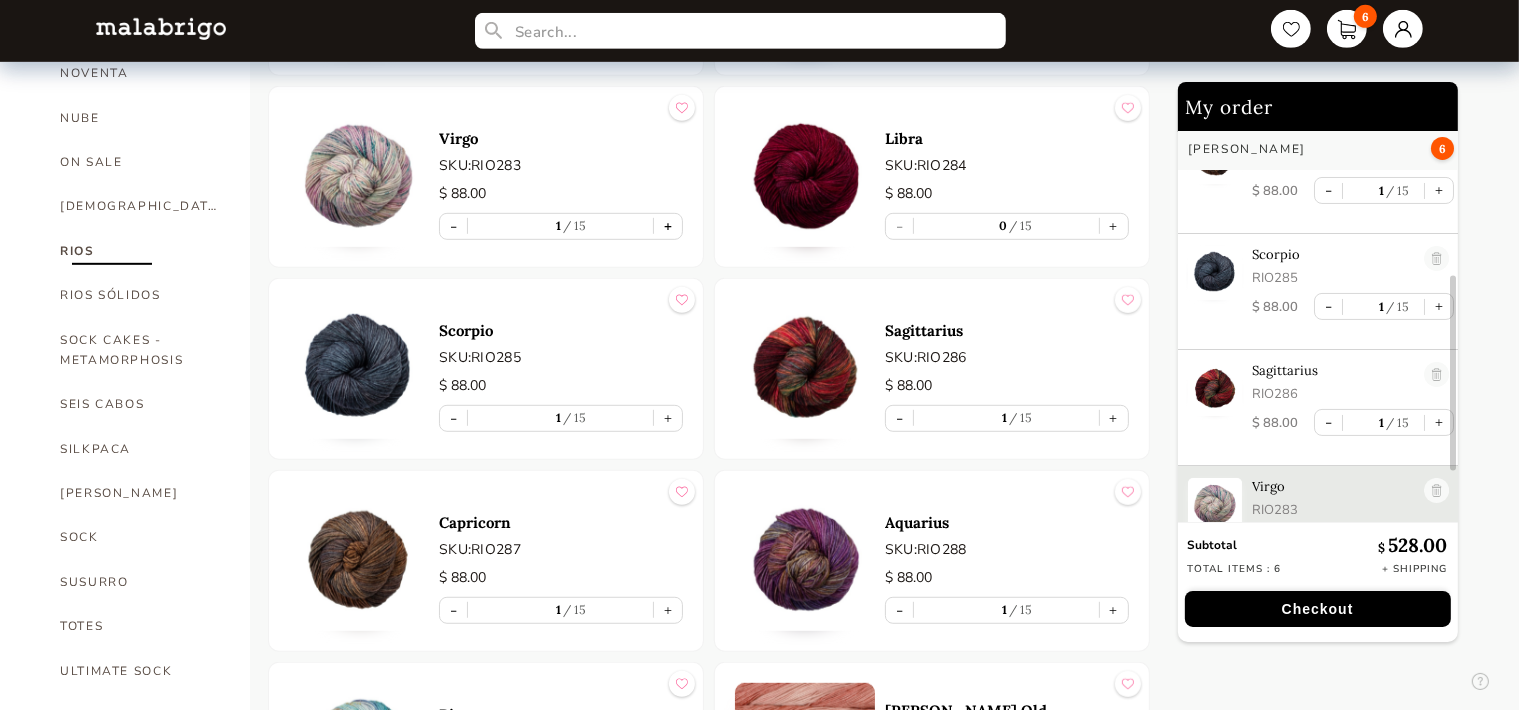 scroll, scrollTop: 326, scrollLeft: 0, axis: vertical 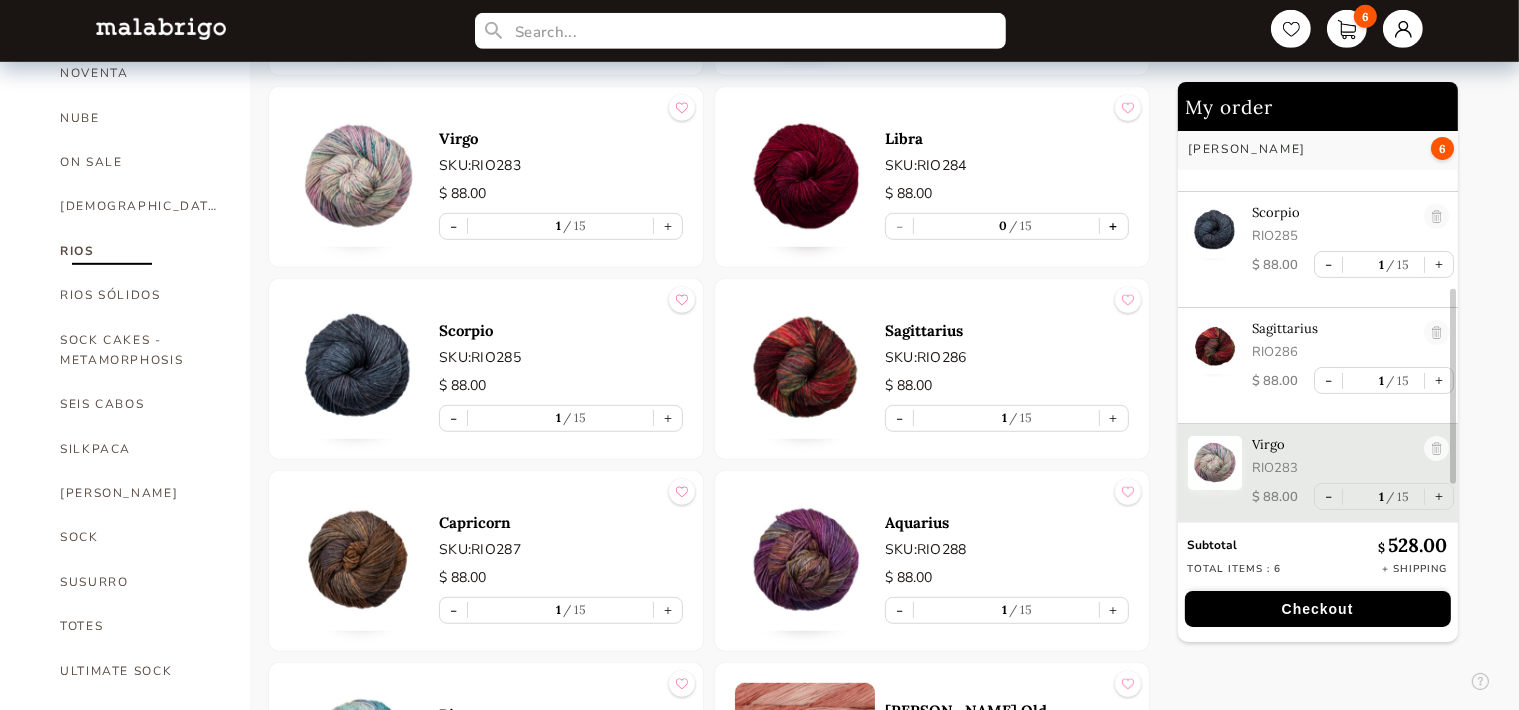 click on "+" at bounding box center [1114, 226] 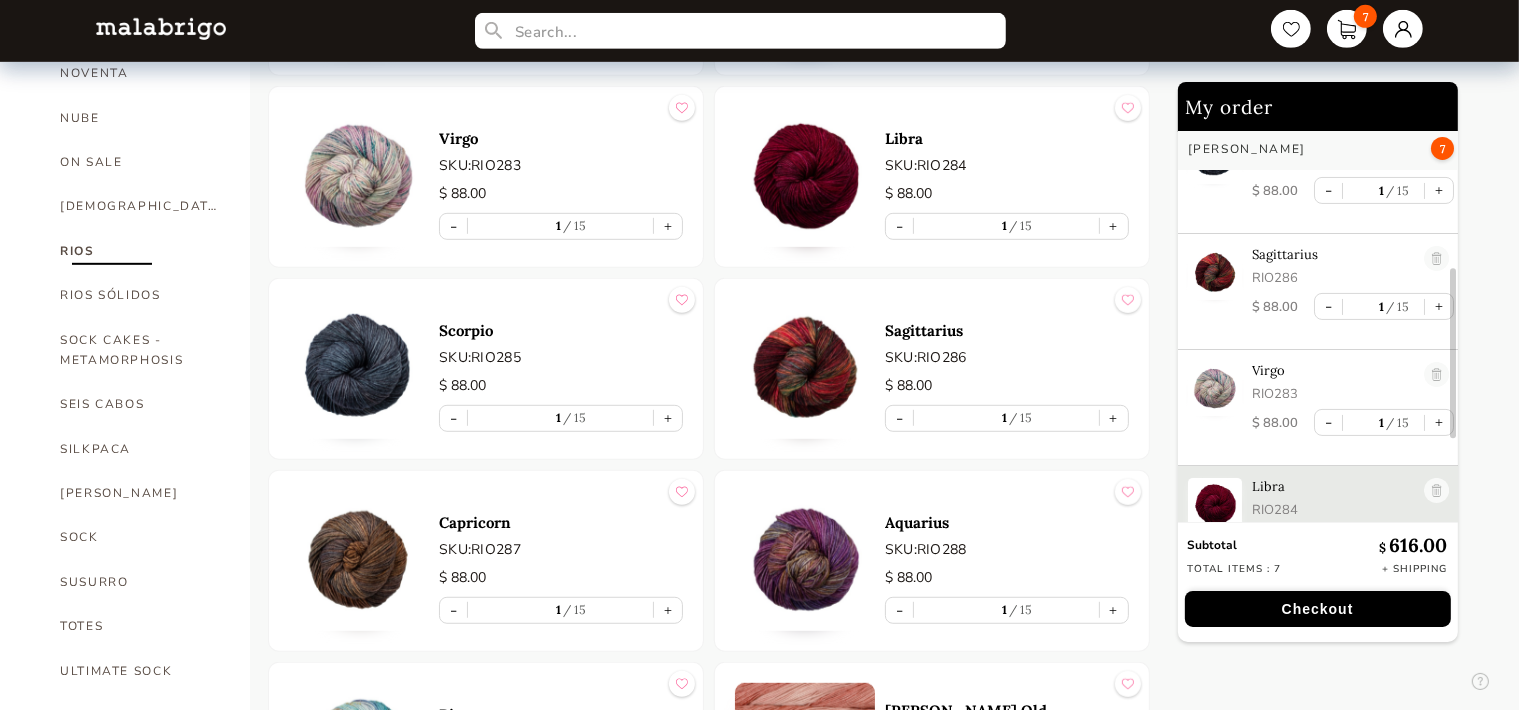 scroll, scrollTop: 444, scrollLeft: 0, axis: vertical 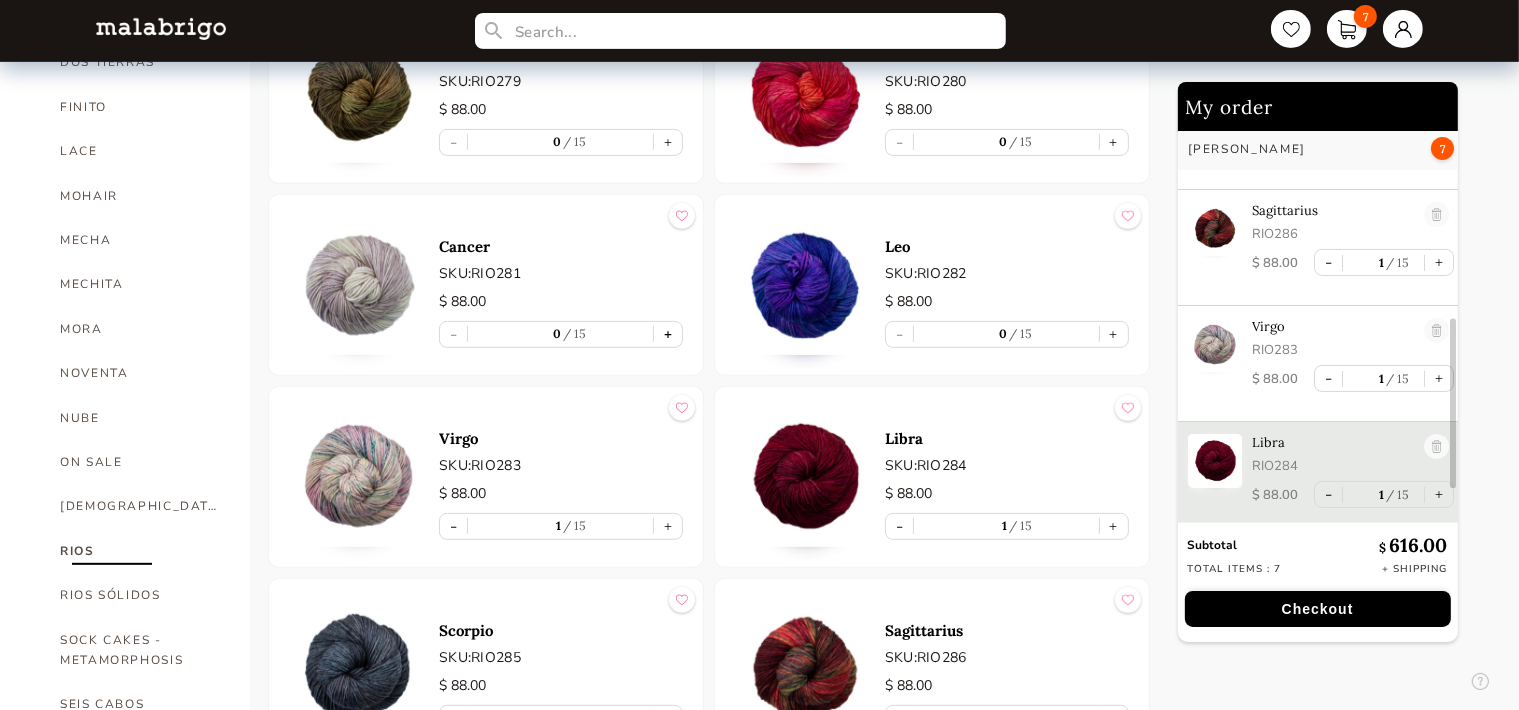 click on "+" at bounding box center (668, 334) 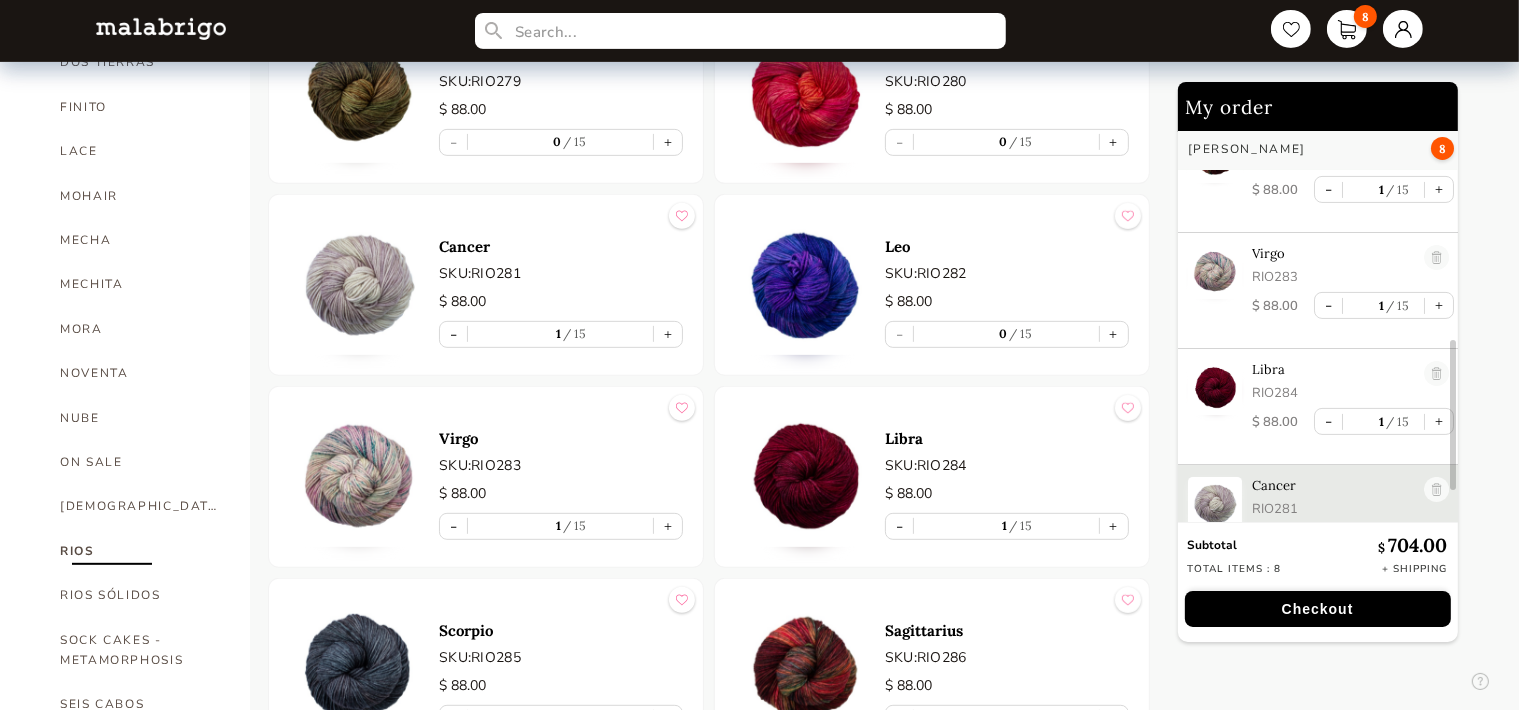scroll, scrollTop: 558, scrollLeft: 0, axis: vertical 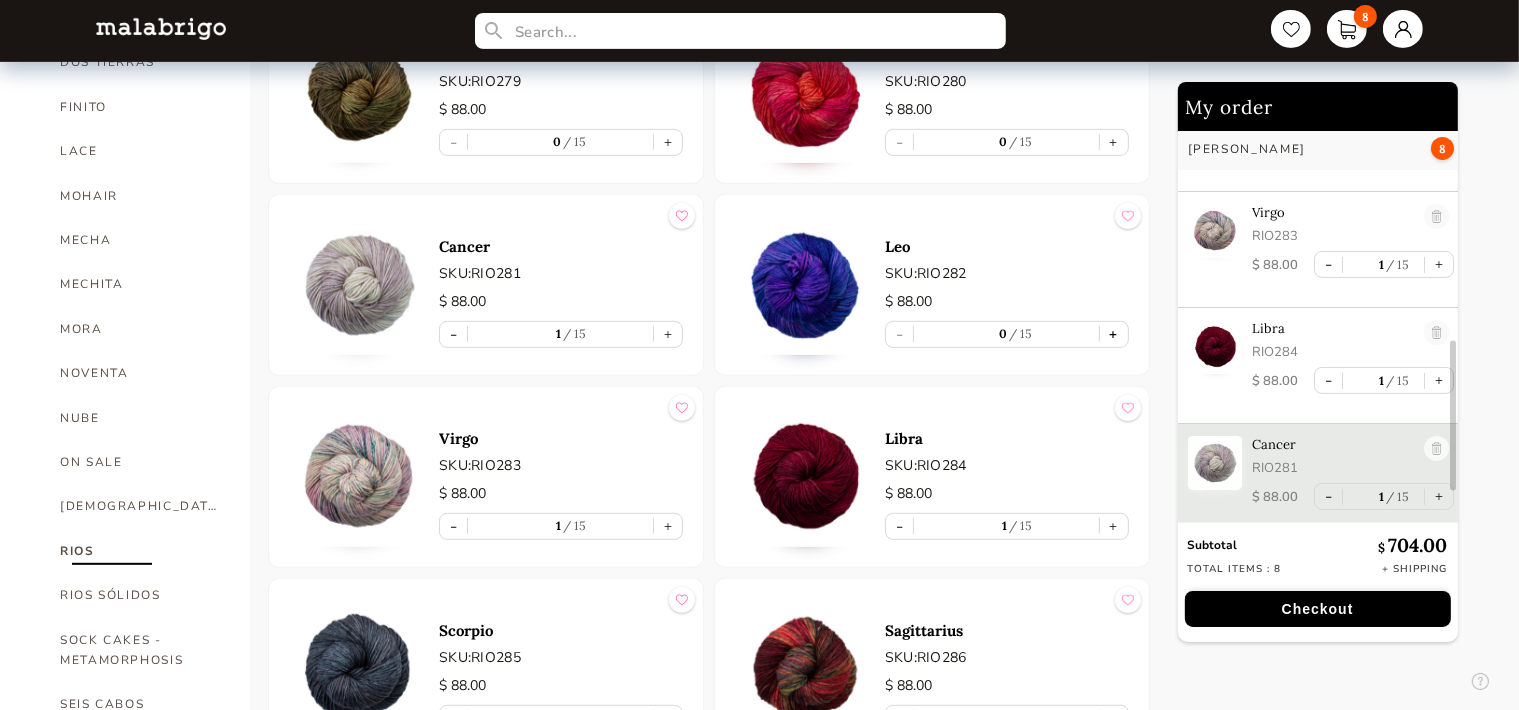 drag, startPoint x: 1115, startPoint y: 331, endPoint x: 1105, endPoint y: 340, distance: 13.453624 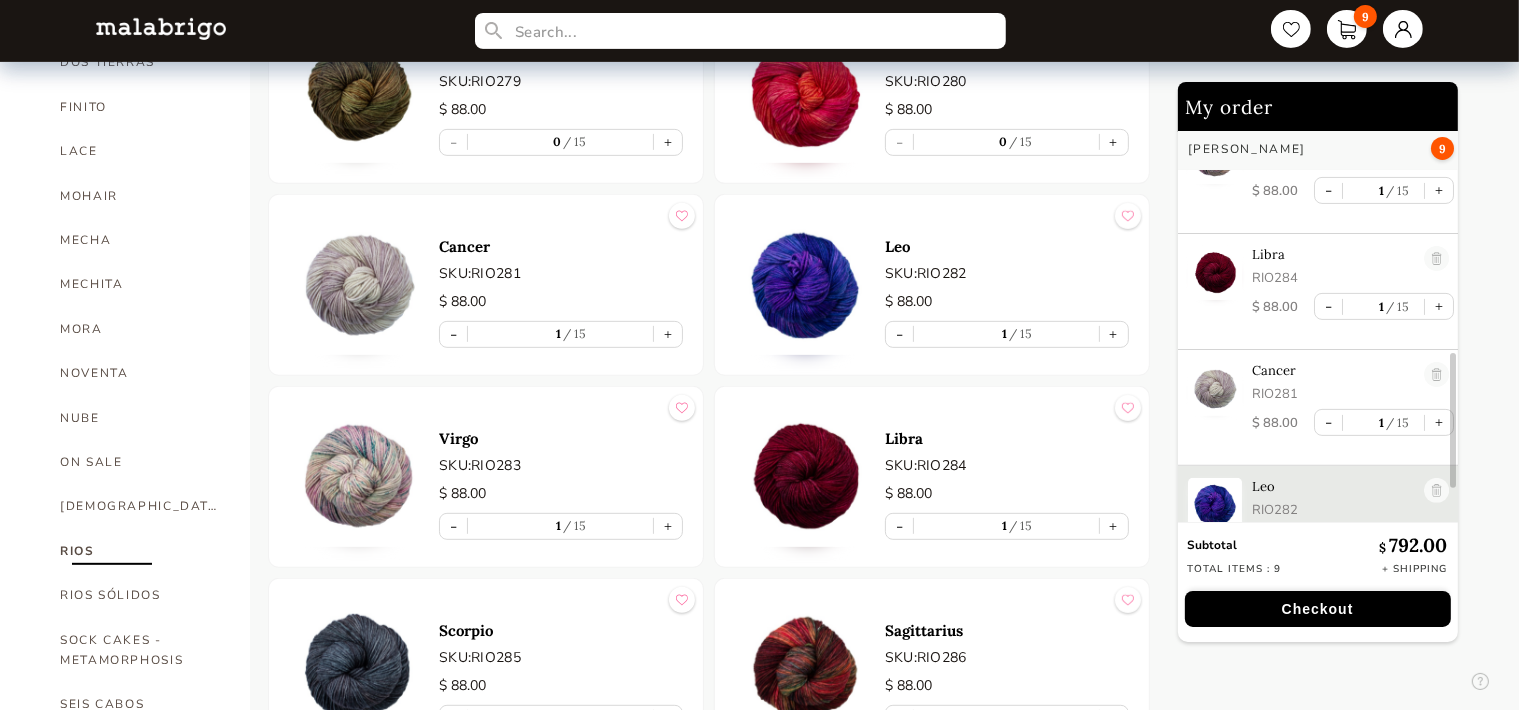 scroll, scrollTop: 674, scrollLeft: 0, axis: vertical 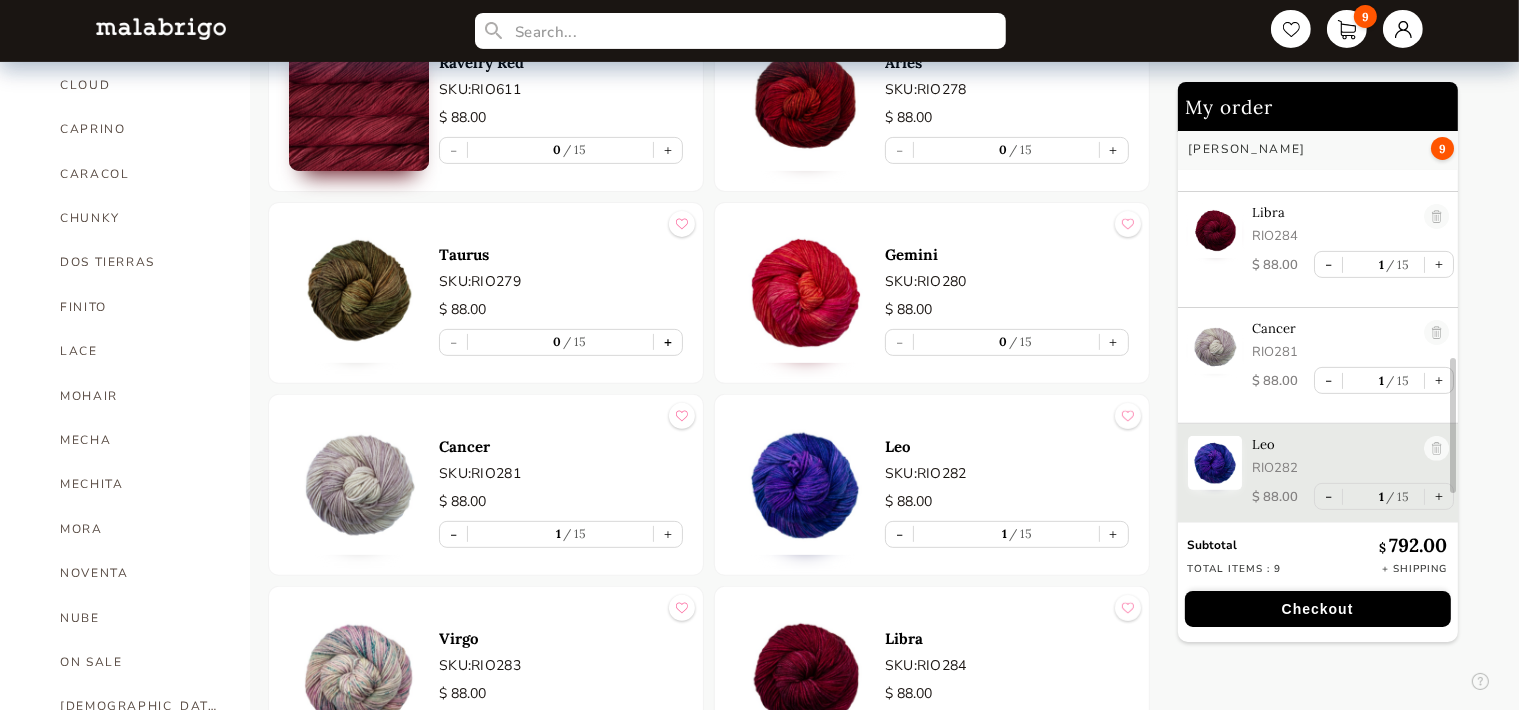 click on "+" at bounding box center [668, 342] 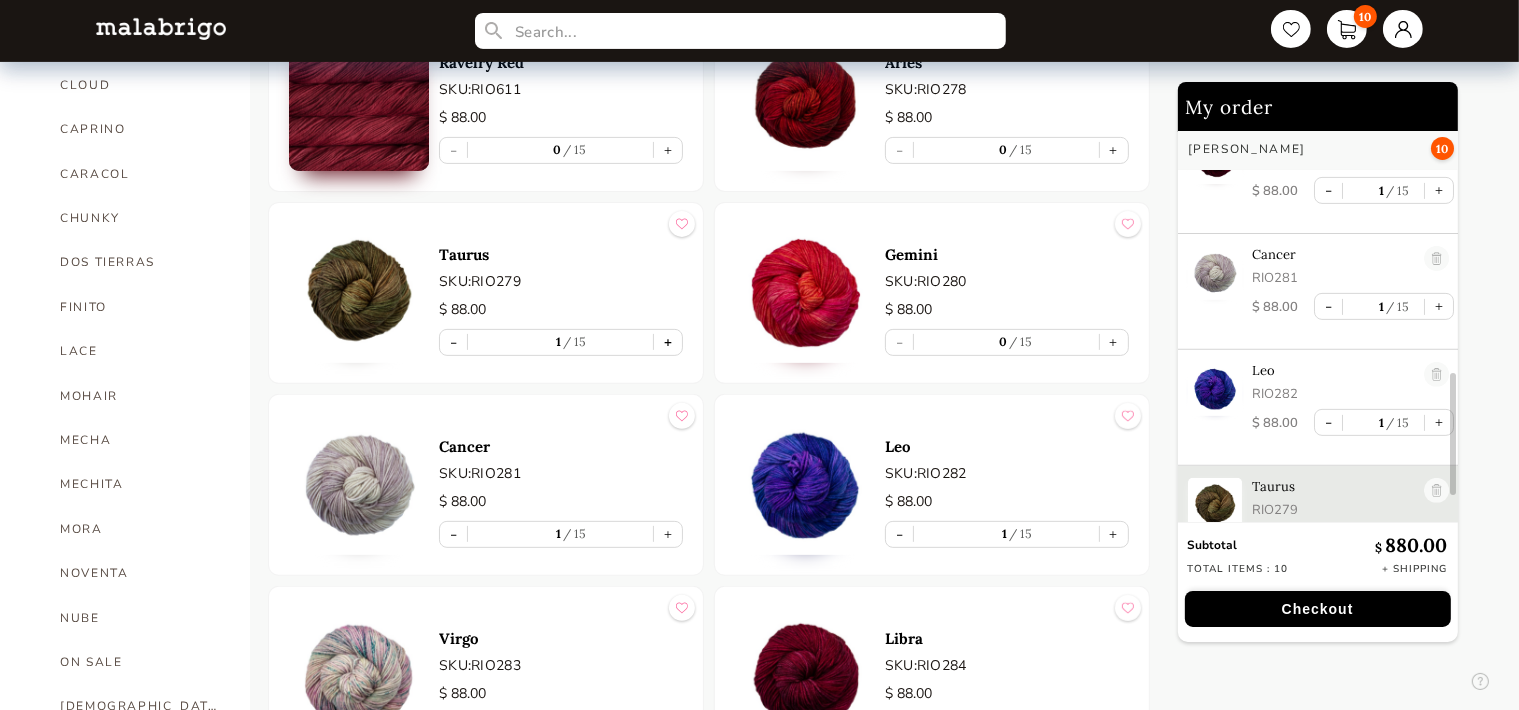 scroll, scrollTop: 790, scrollLeft: 0, axis: vertical 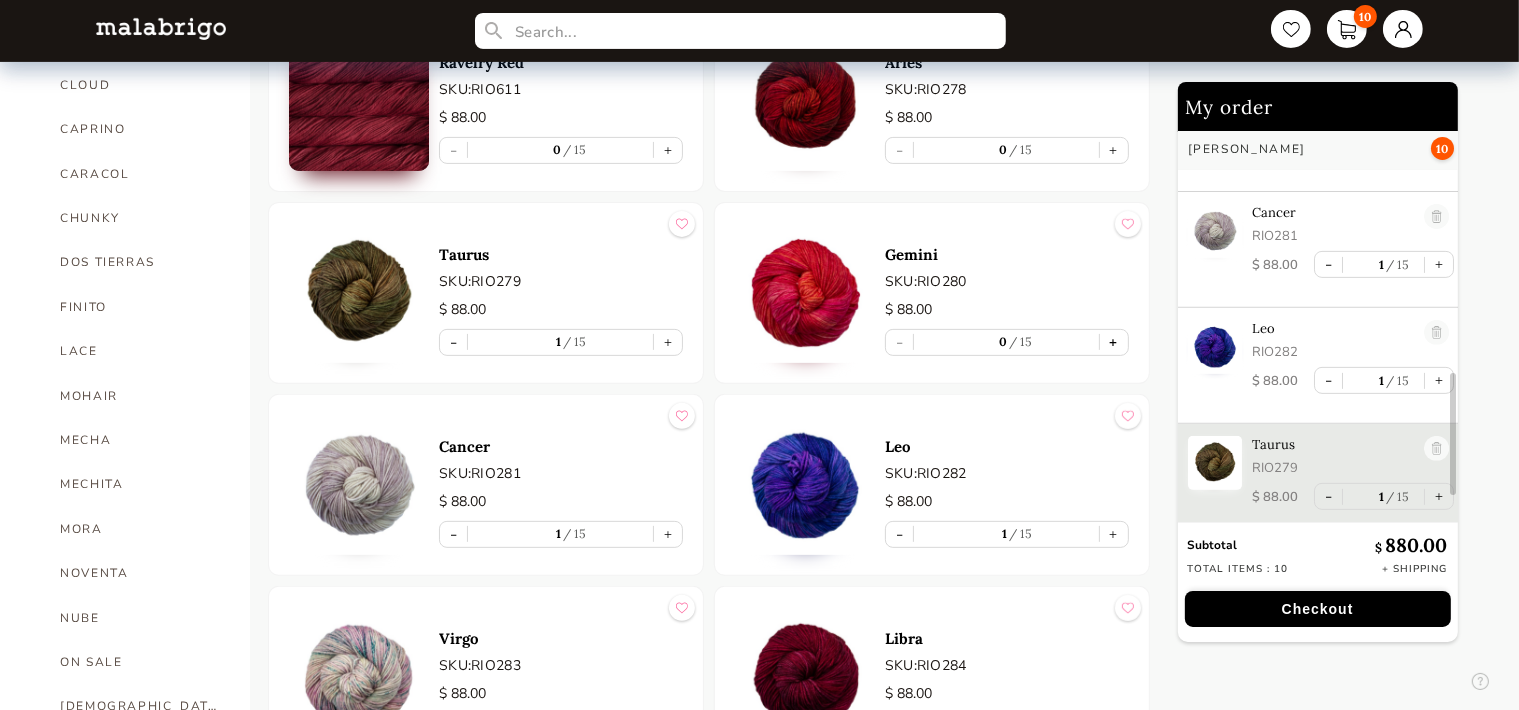 click on "+" at bounding box center (1114, 342) 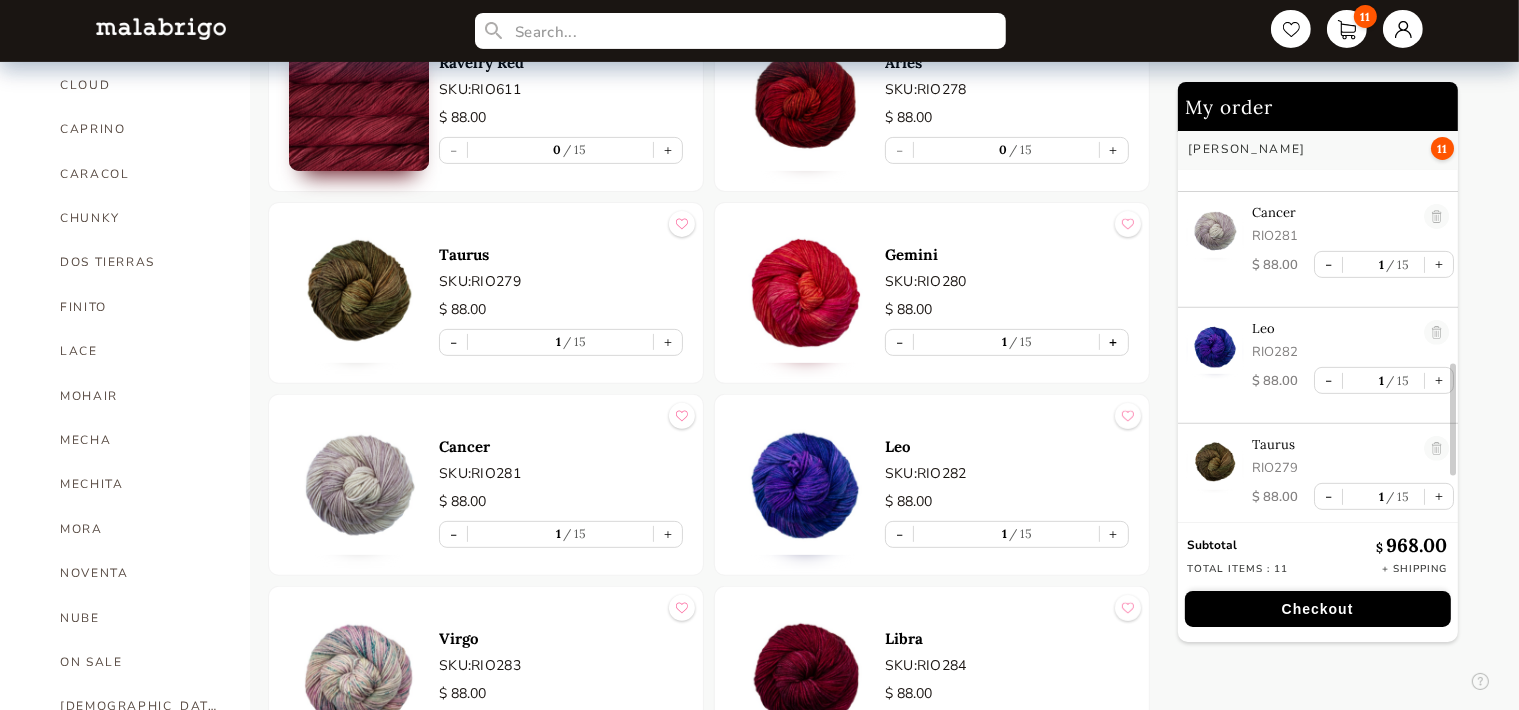 scroll, scrollTop: 906, scrollLeft: 0, axis: vertical 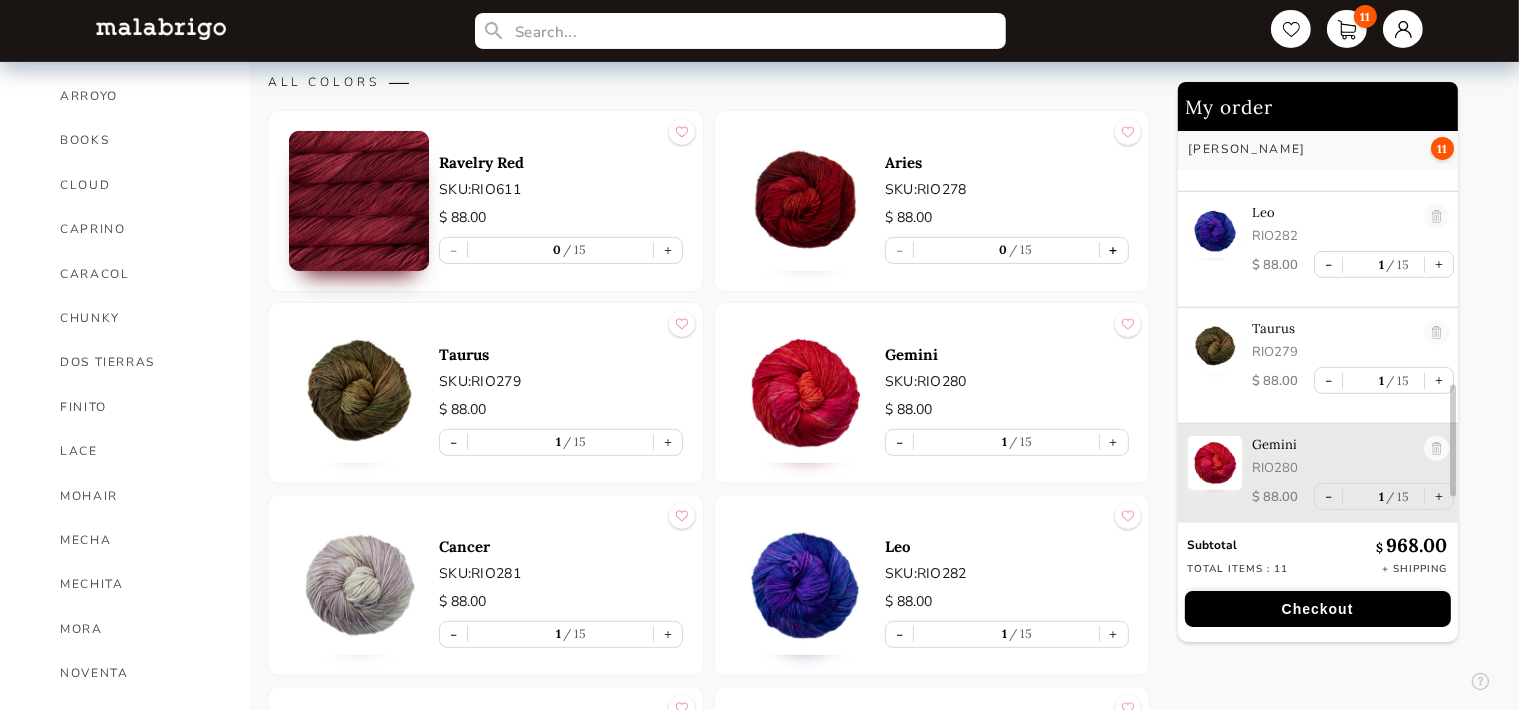 click on "+" at bounding box center (1114, 250) 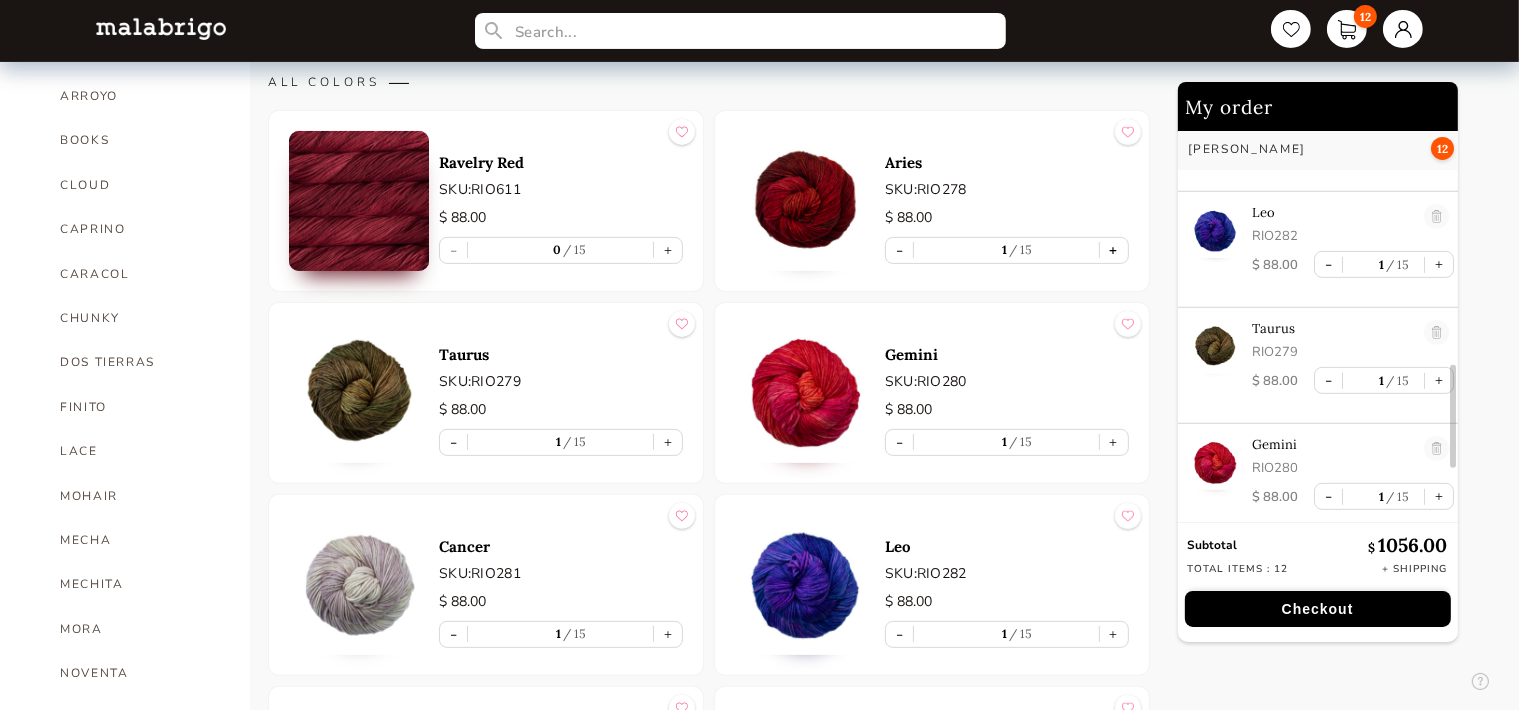 scroll, scrollTop: 1022, scrollLeft: 0, axis: vertical 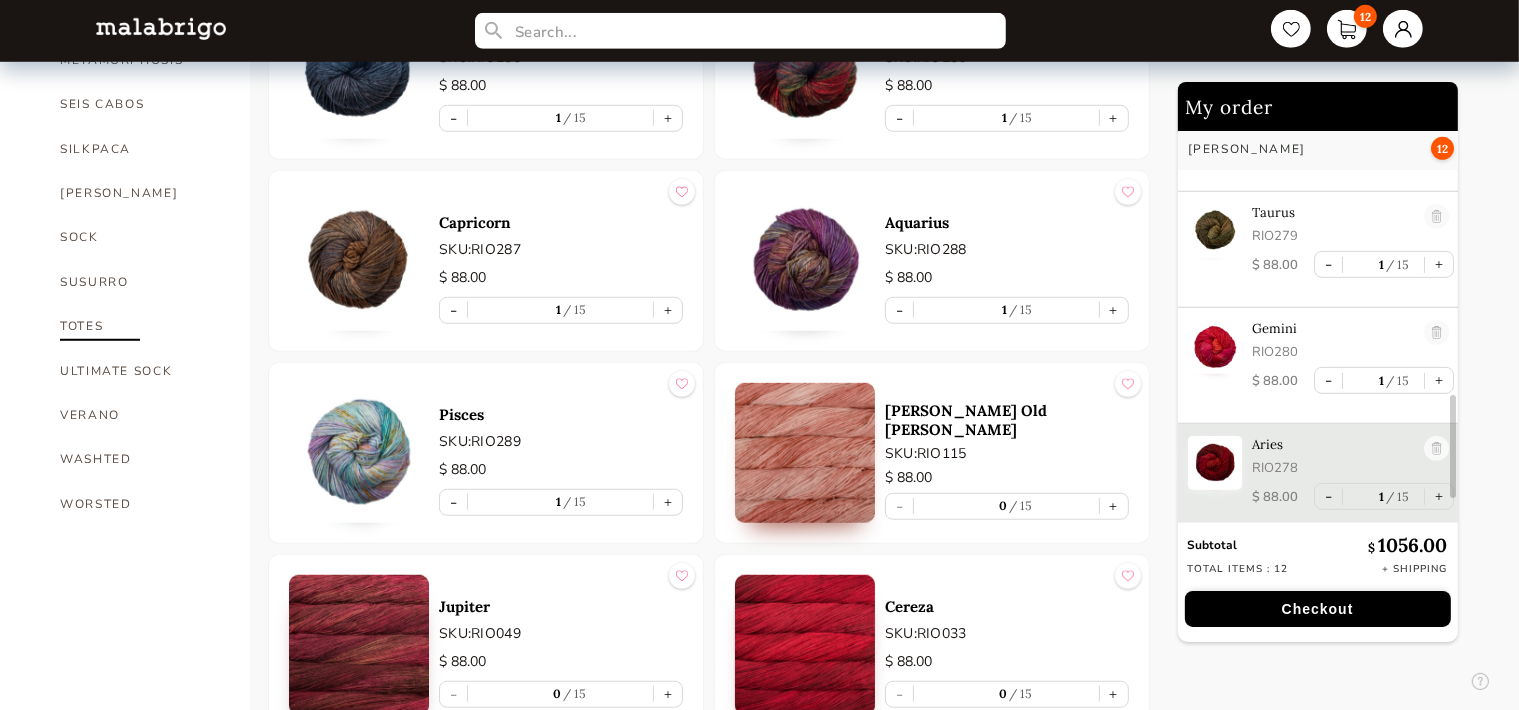 click on "TOTES" at bounding box center [140, 326] 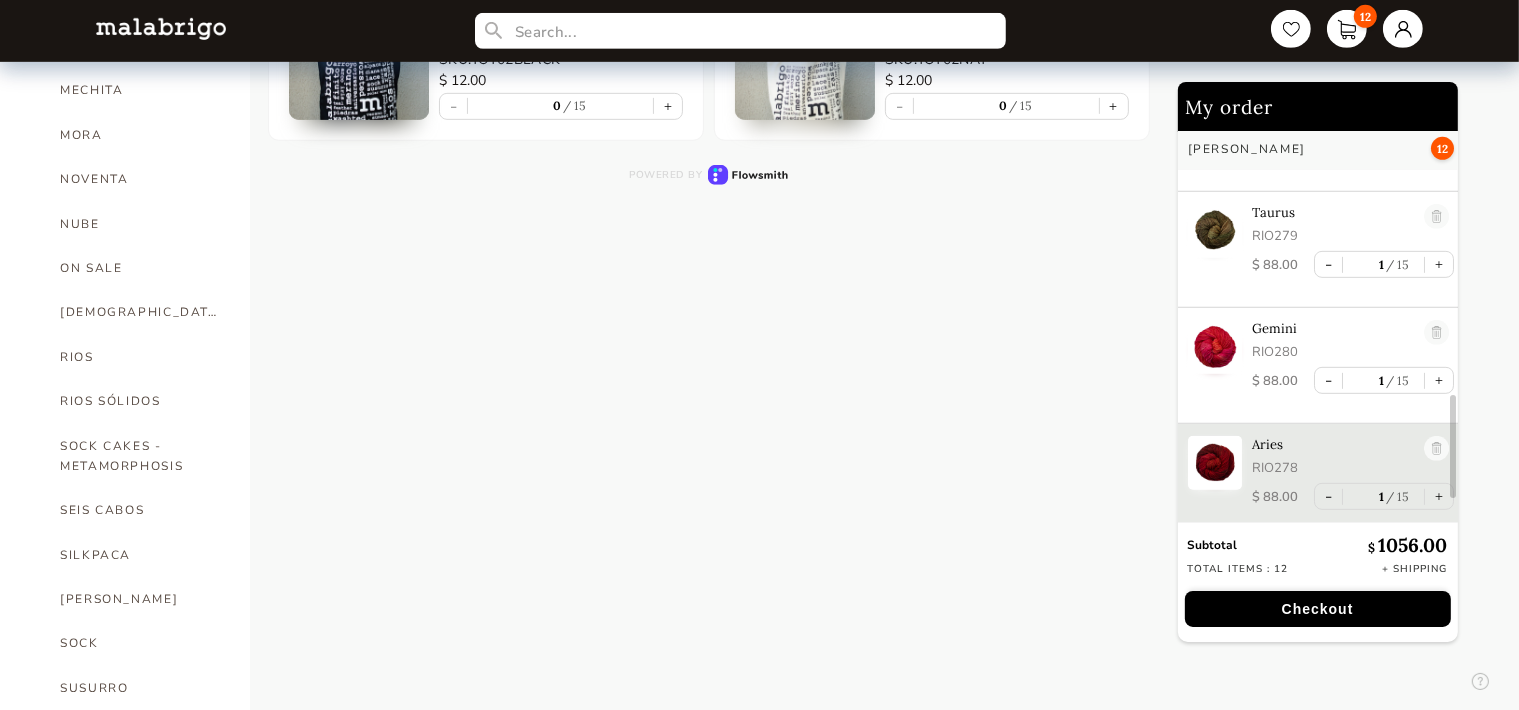 scroll, scrollTop: 1149, scrollLeft: 0, axis: vertical 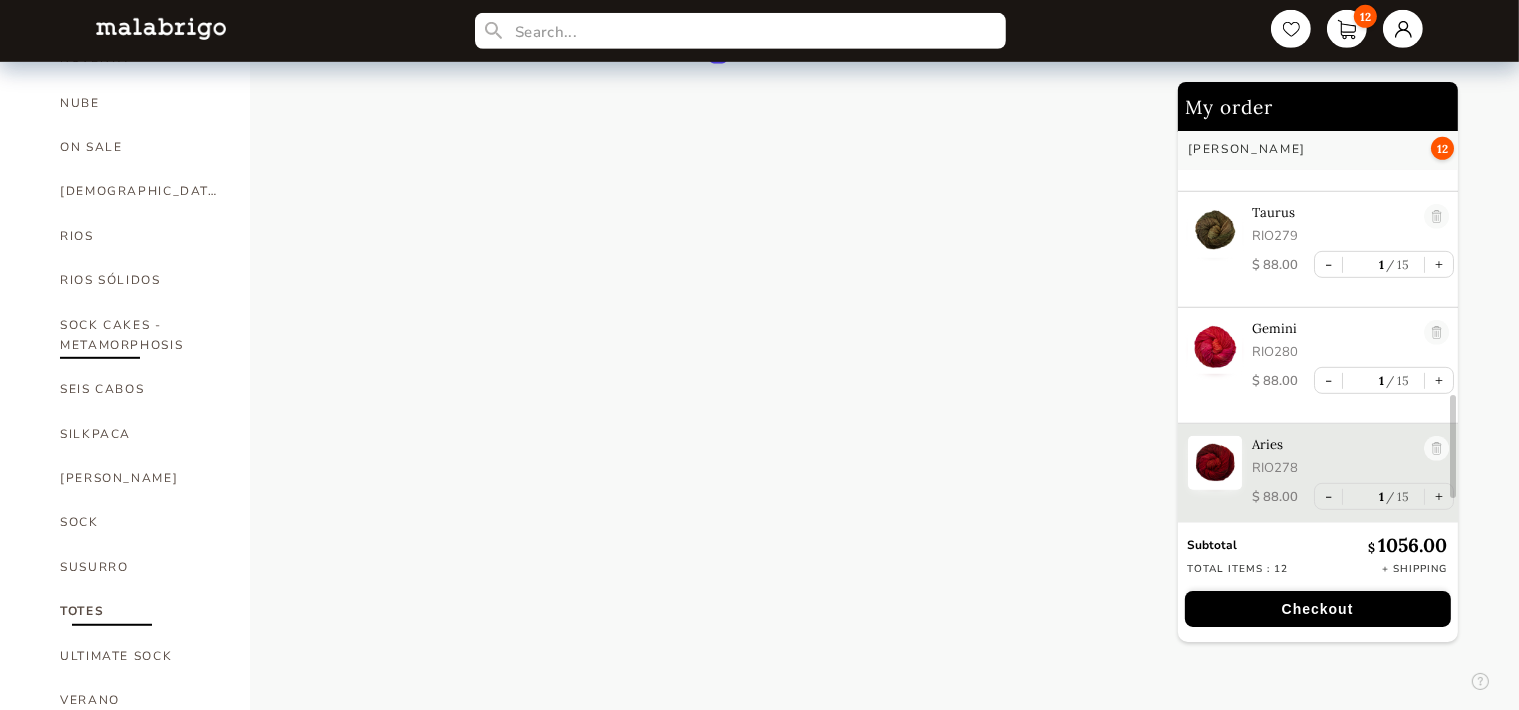 click on "SOCK CAKES - METAMORPHOSIS" at bounding box center [140, 335] 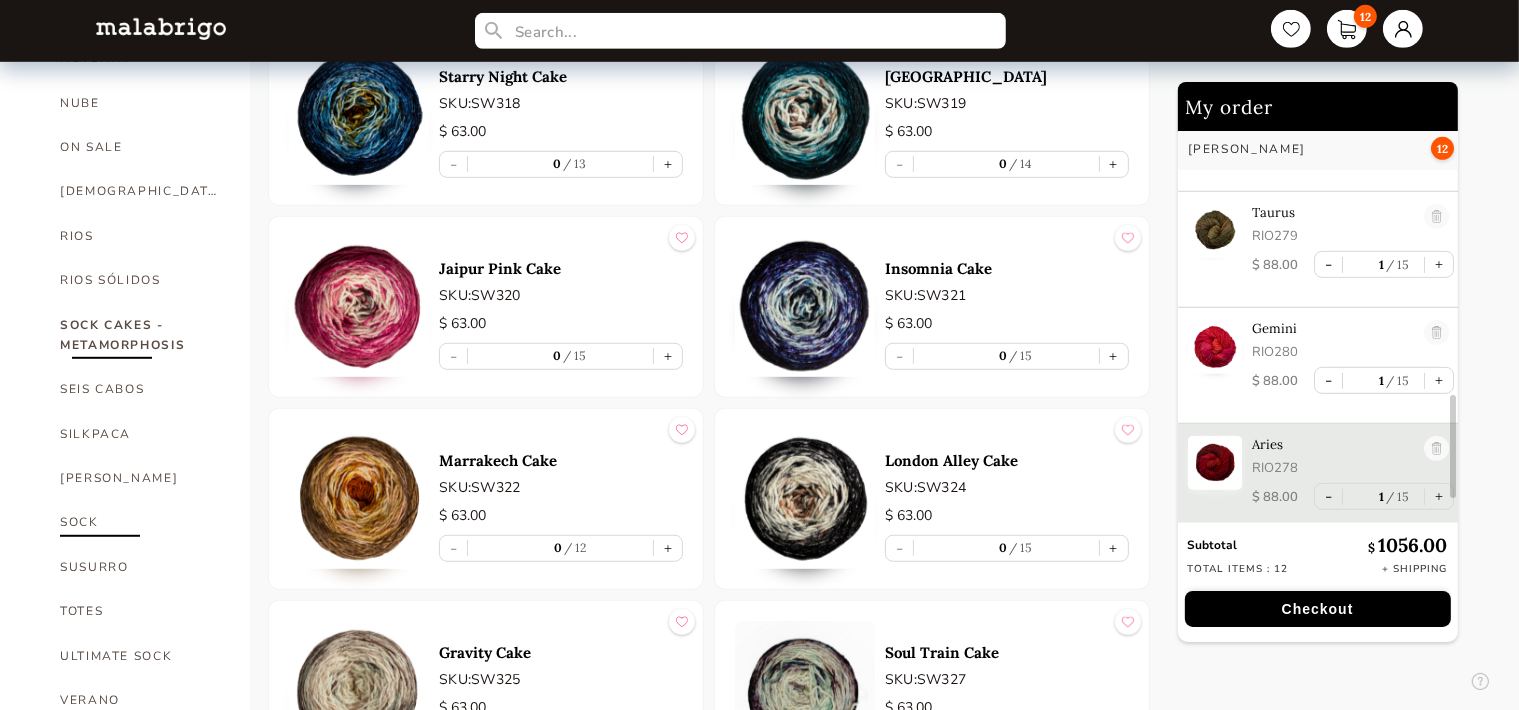 click on "SOCK" at bounding box center [140, 522] 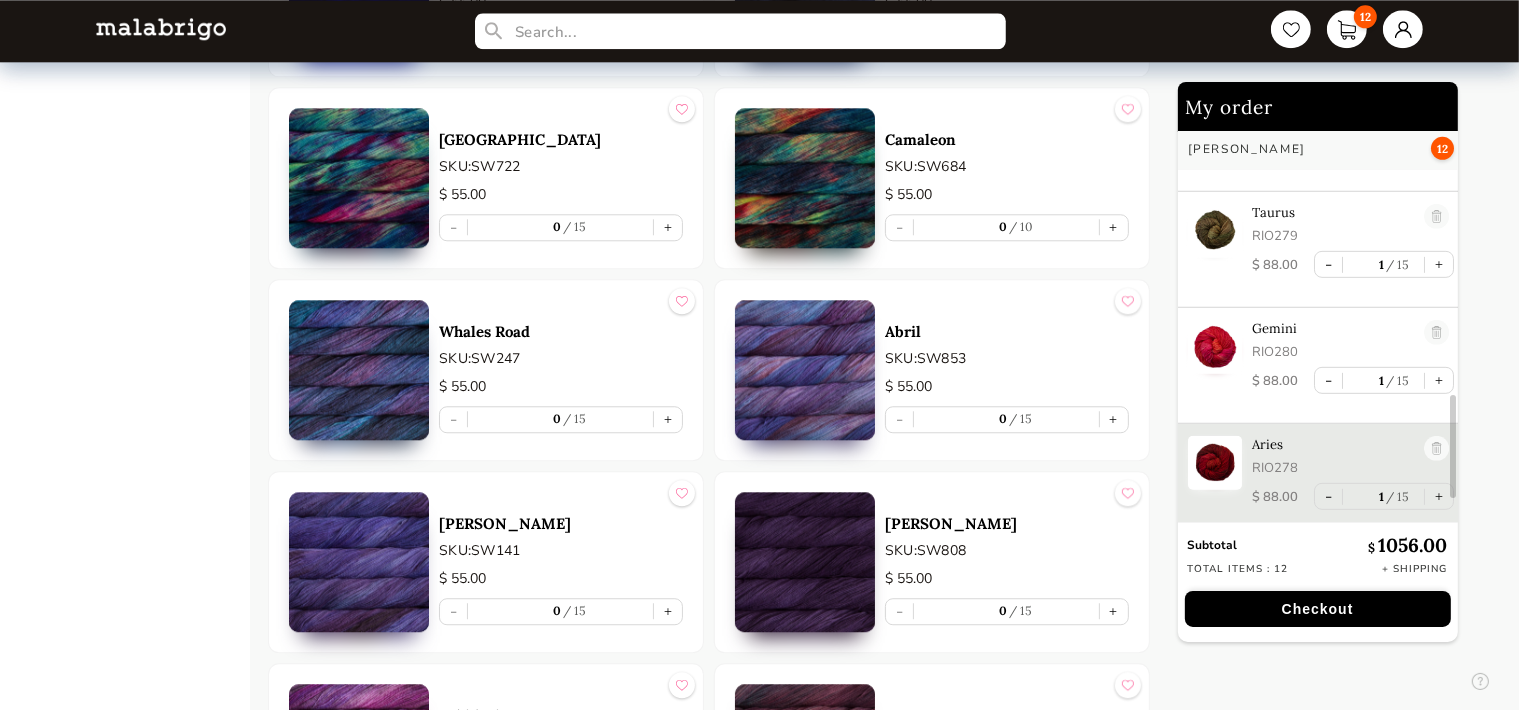 scroll, scrollTop: 4944, scrollLeft: 0, axis: vertical 